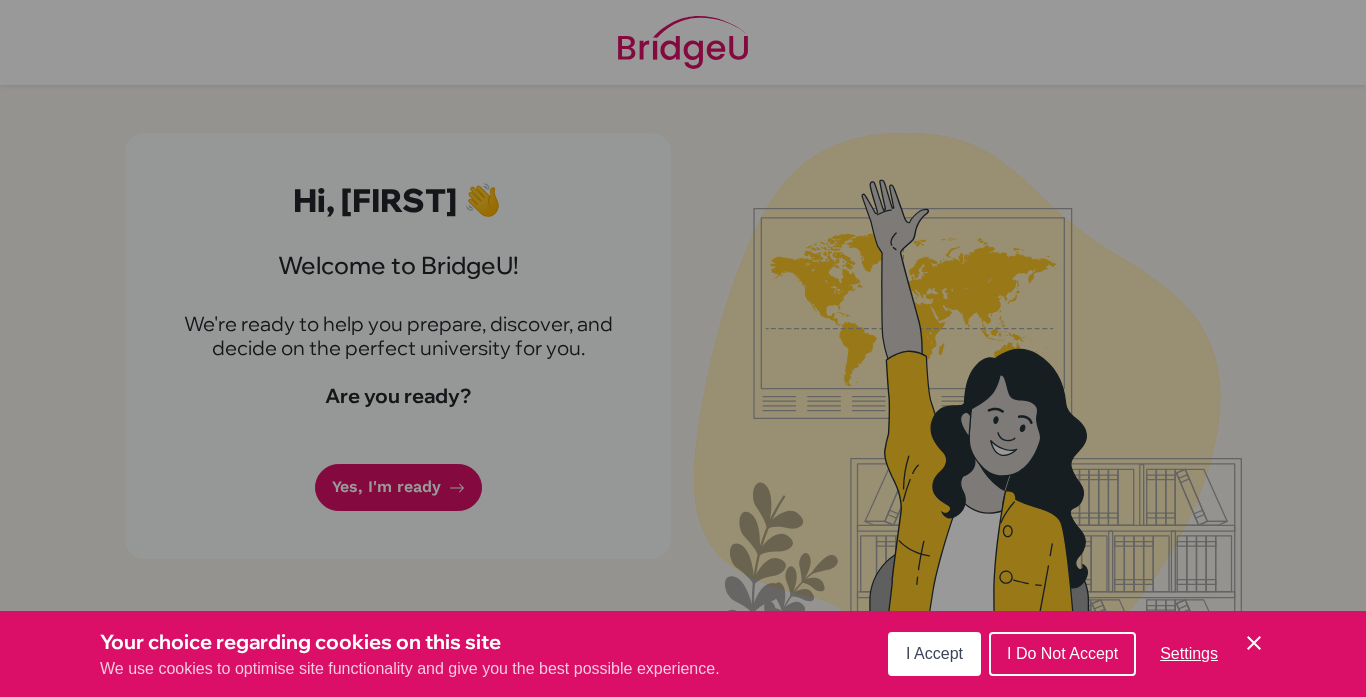 scroll, scrollTop: 0, scrollLeft: 0, axis: both 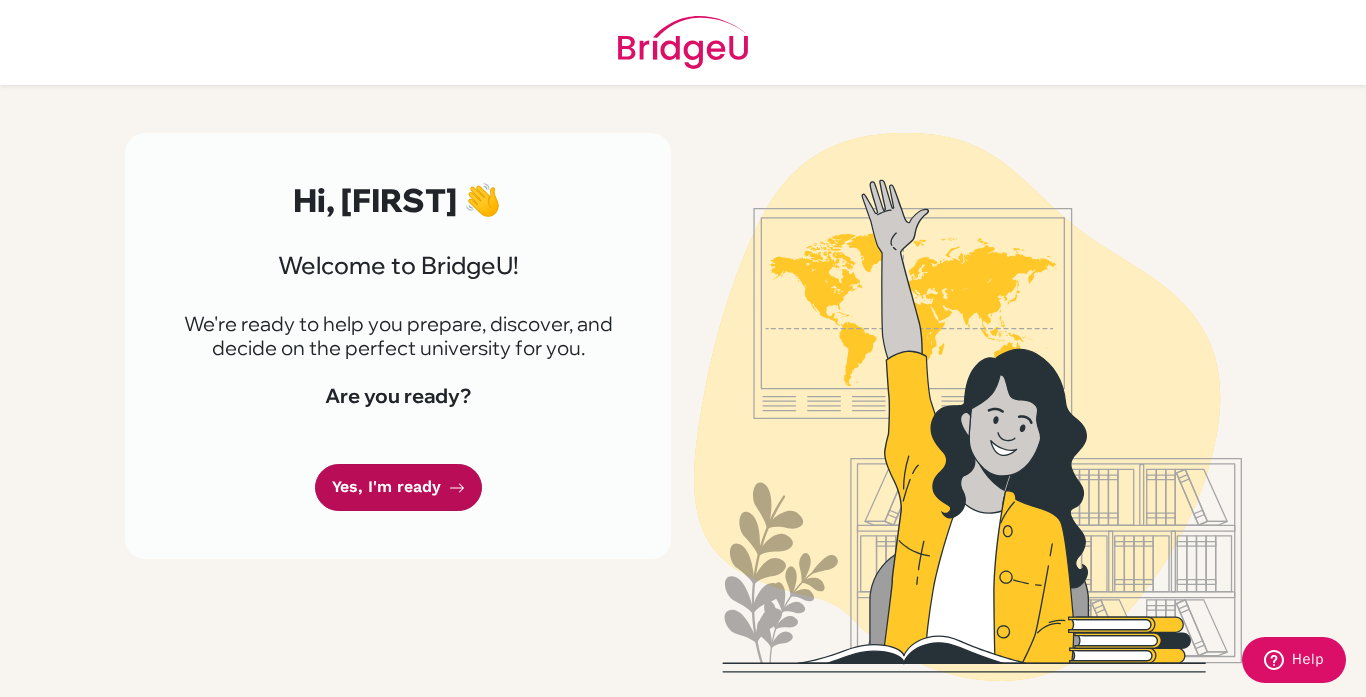 click 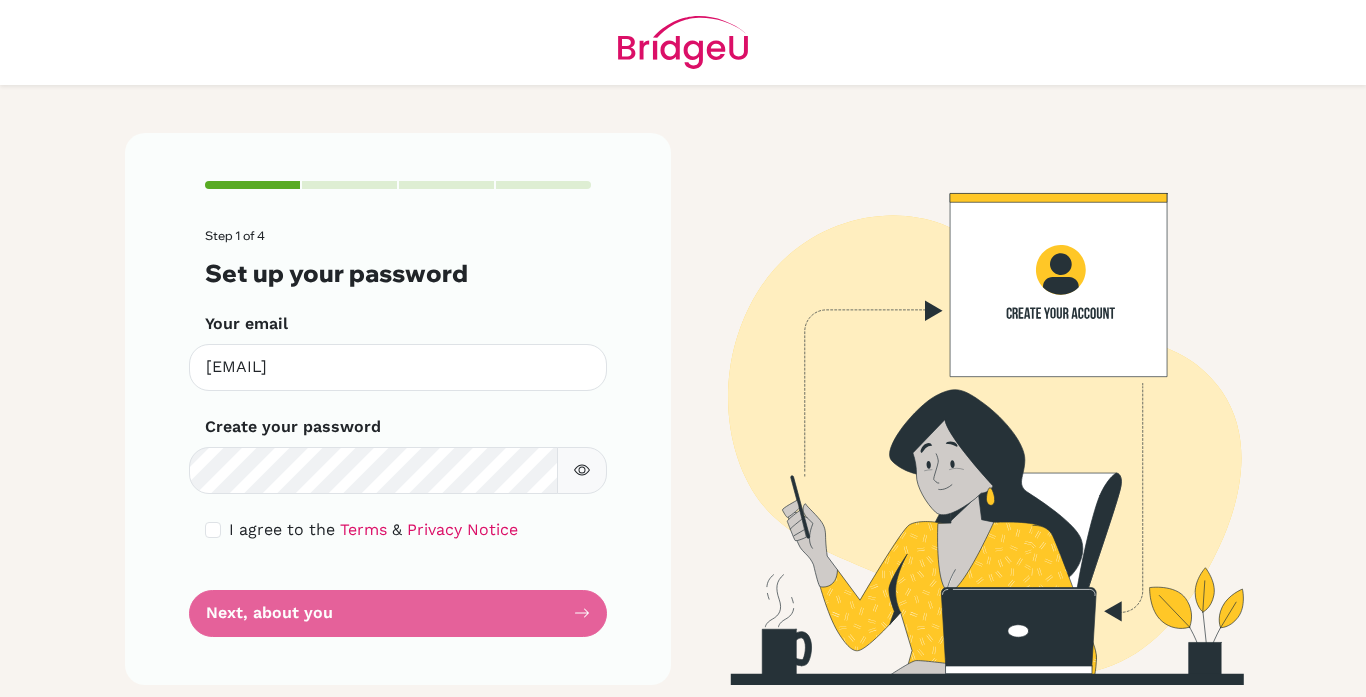 scroll, scrollTop: 0, scrollLeft: 0, axis: both 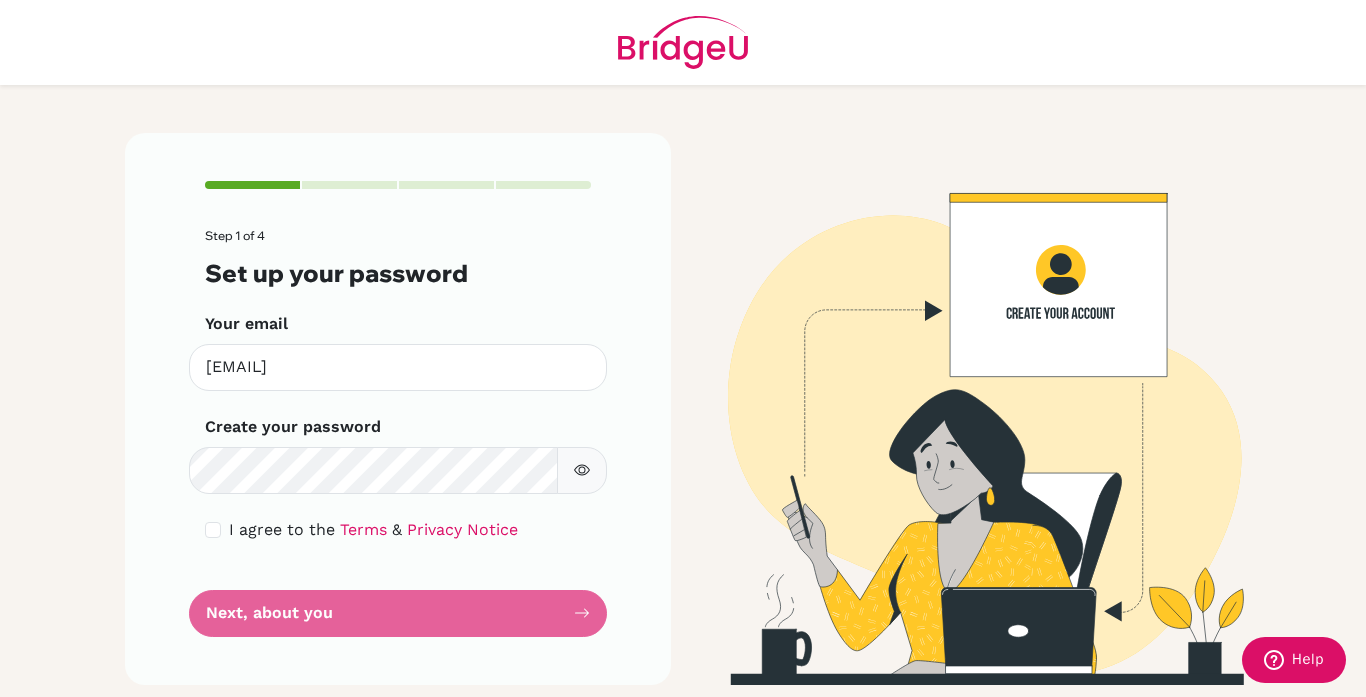 click 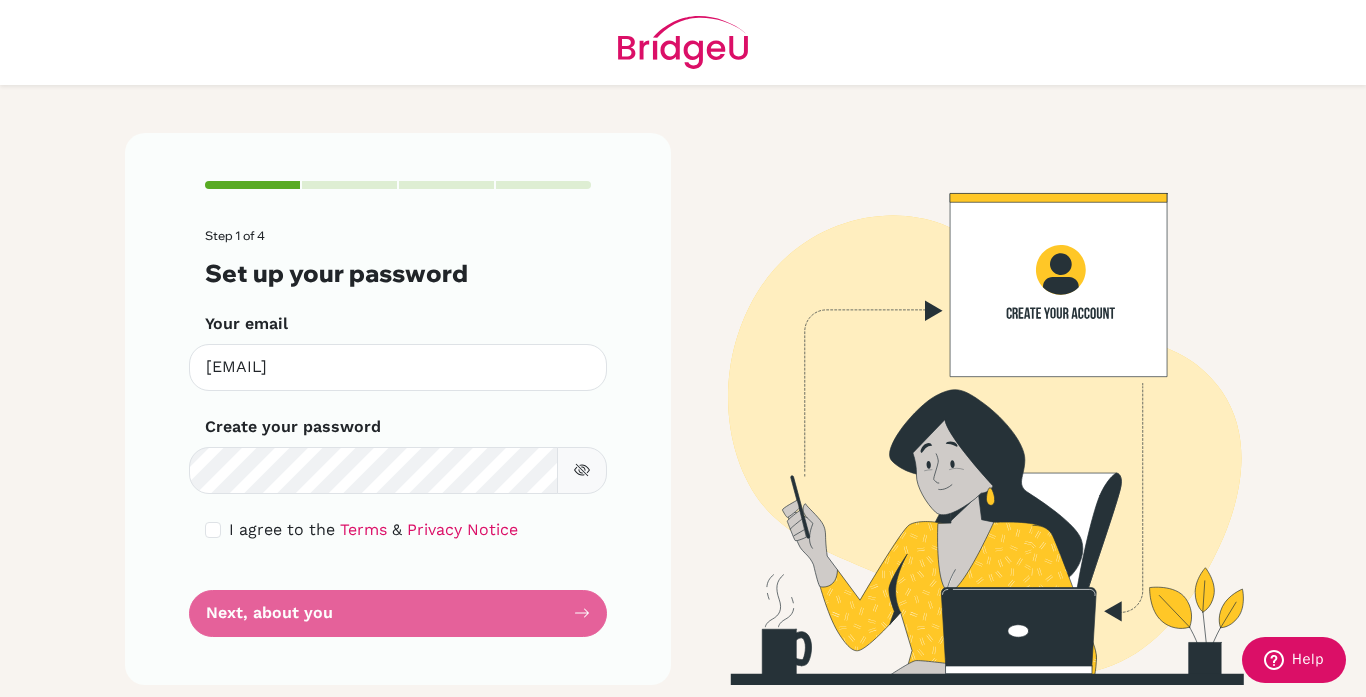 click 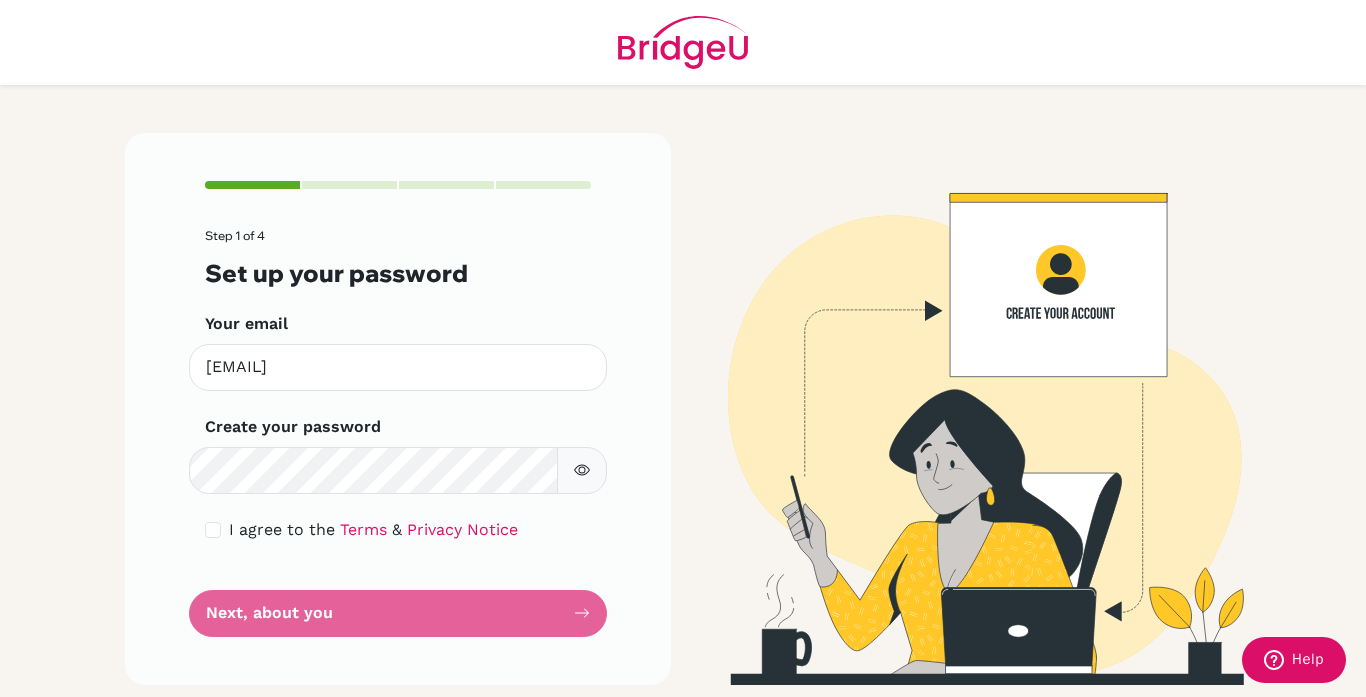 click on "Step 1 of 4
Set up your password
Your email
[EMAIL]
Invalid email
Create your password
Make sure it's at least 6 characters
I agree to the
Terms
&
Privacy Notice
Next, about you" at bounding box center (398, 433) 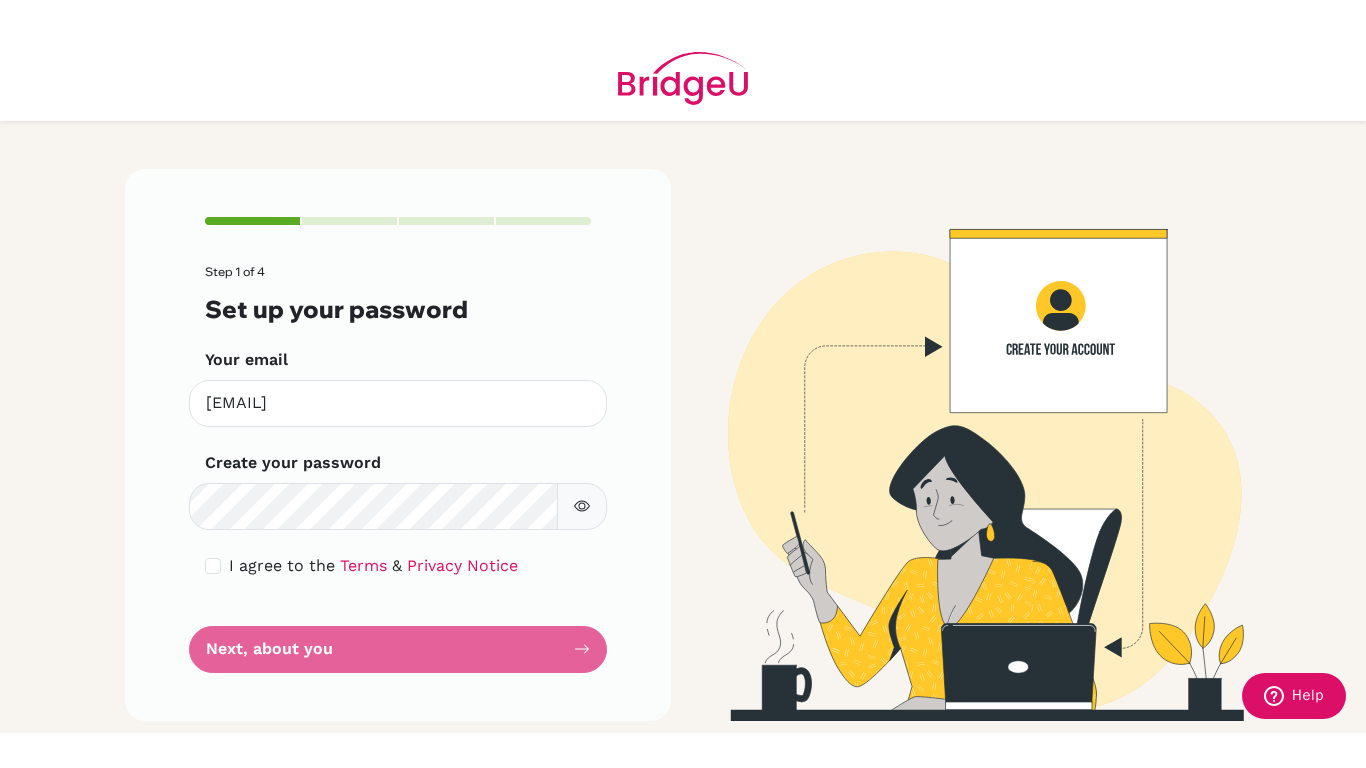 scroll, scrollTop: 6, scrollLeft: 0, axis: vertical 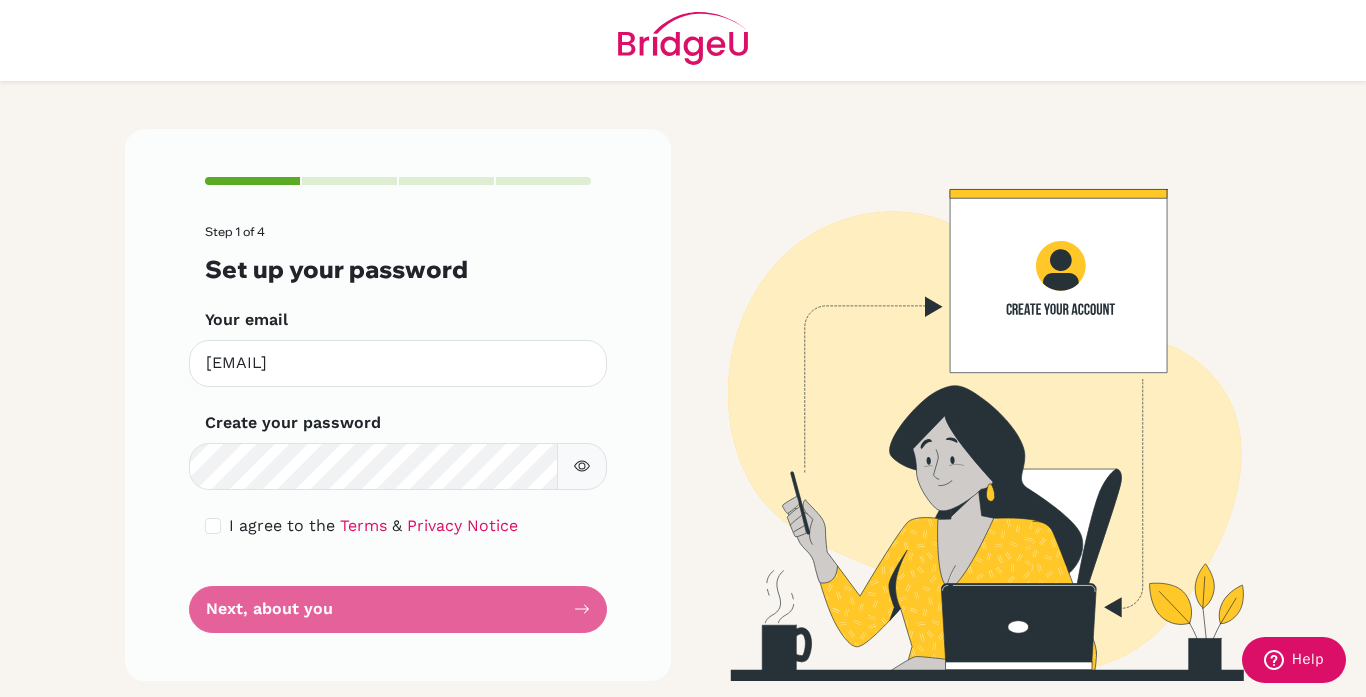 click on "Step 1 of 4
Set up your password
Your email
[EMAIL]
Invalid email
Create your password
Make sure it's at least 6 characters
I agree to the
Terms
&
Privacy Notice
Next, about you" at bounding box center [398, 429] 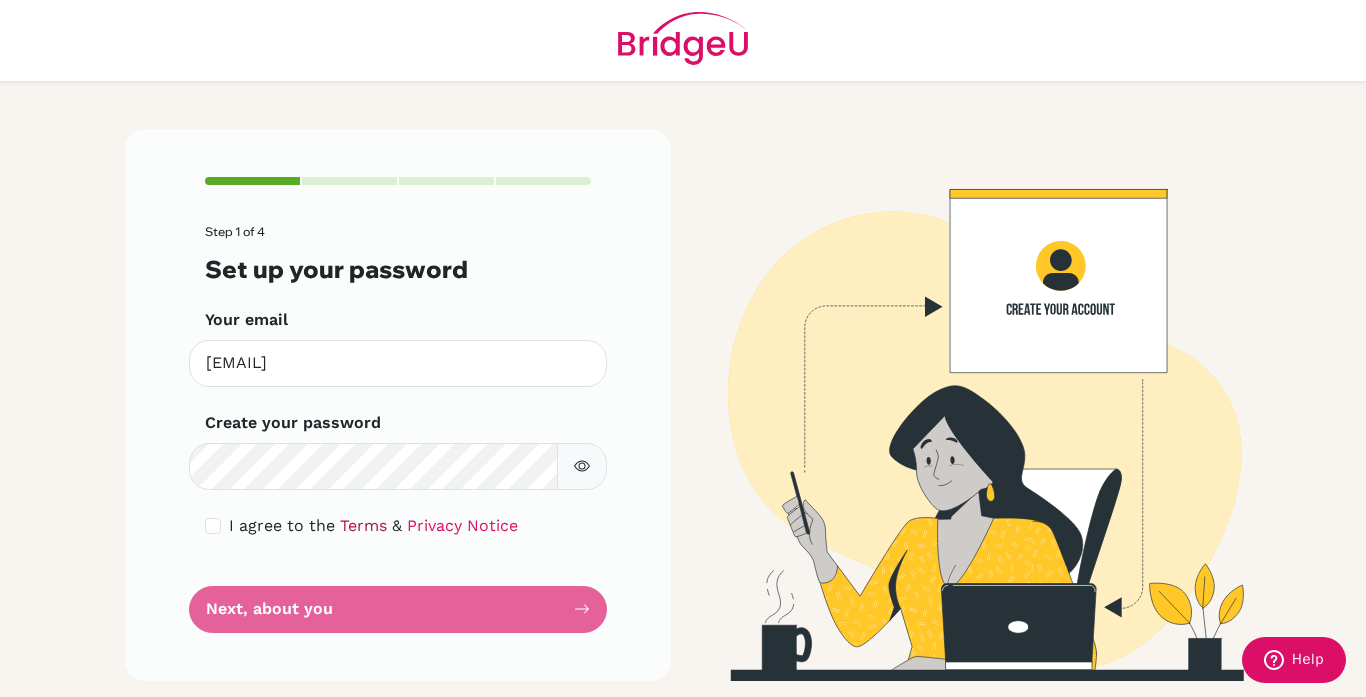 click on "Terms" at bounding box center (363, 525) 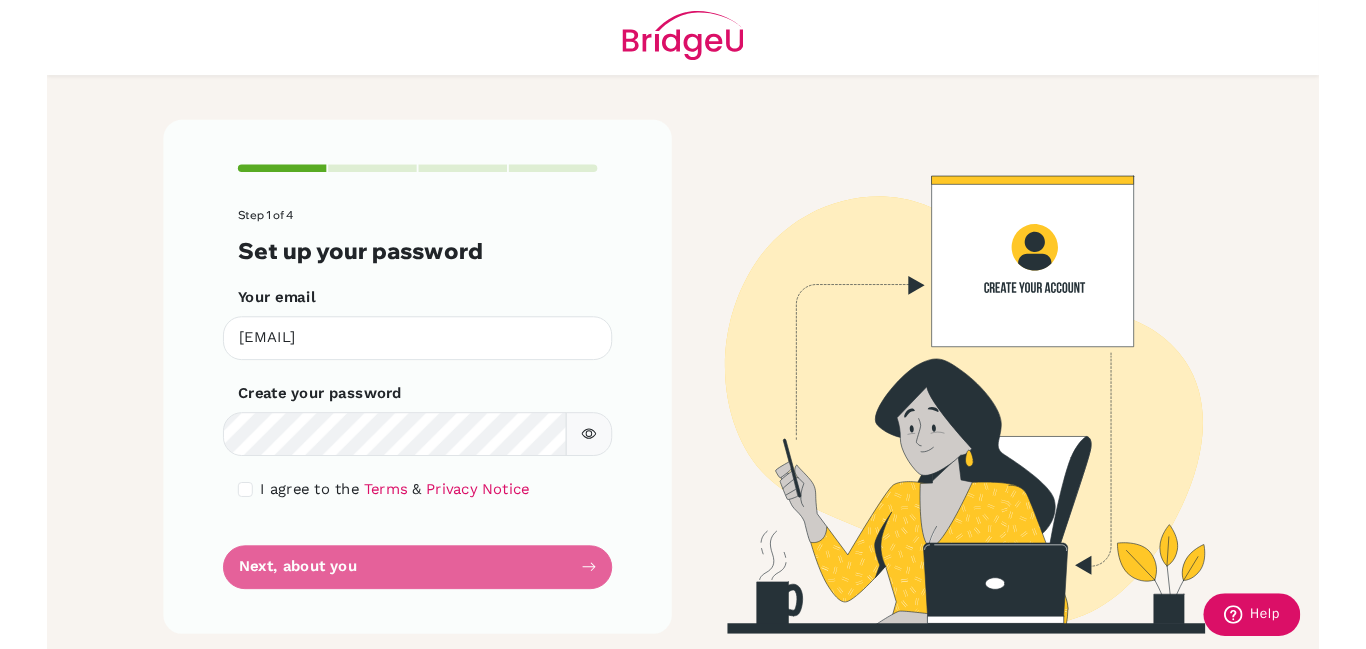scroll, scrollTop: 0, scrollLeft: 0, axis: both 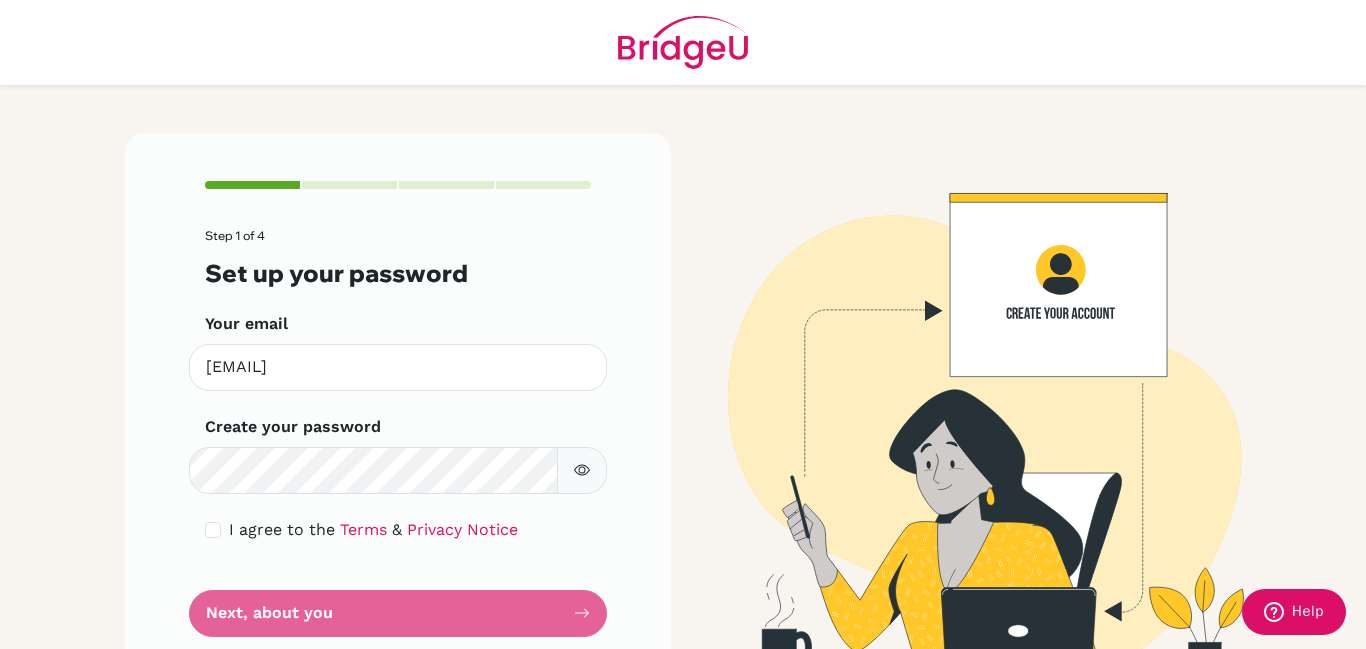 click on "Step 1 of 4
Set up your password
Your email
[EMAIL]
Invalid email
Create your password
Make sure it's at least 6 characters
I agree to the
Terms
&
Privacy Notice
Next, about you" at bounding box center (398, 433) 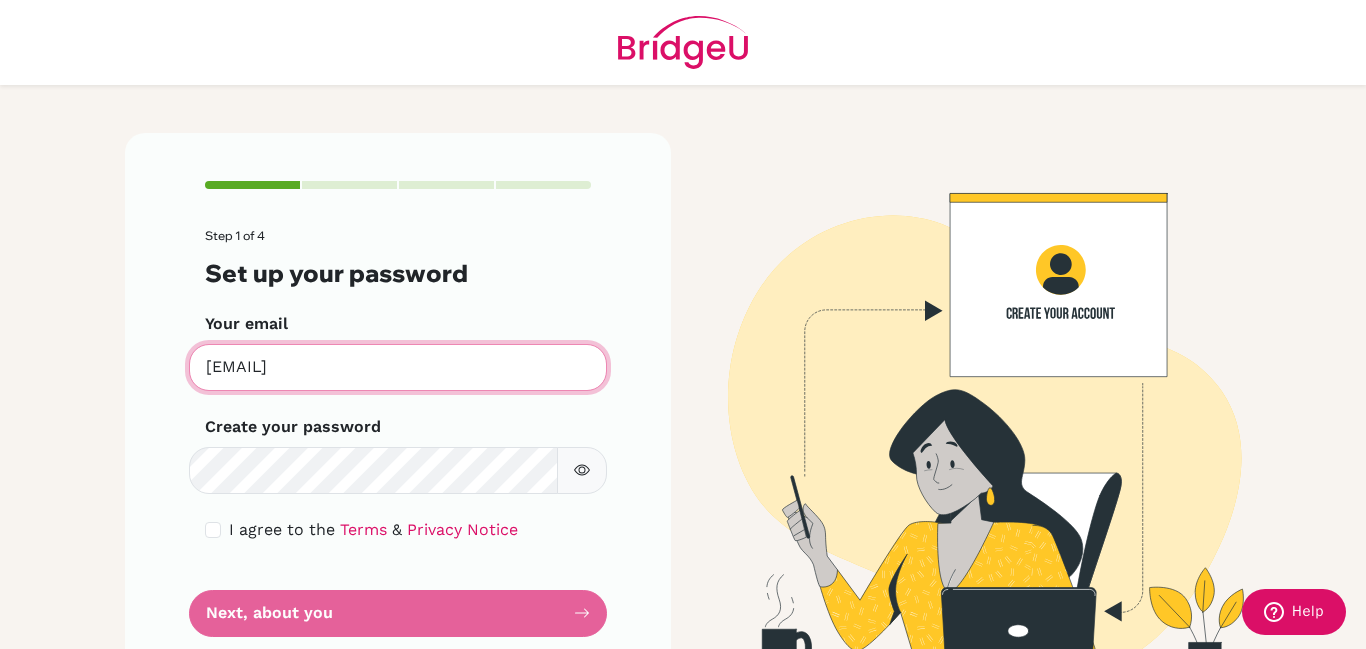 click on "[EMAIL]" at bounding box center [398, 367] 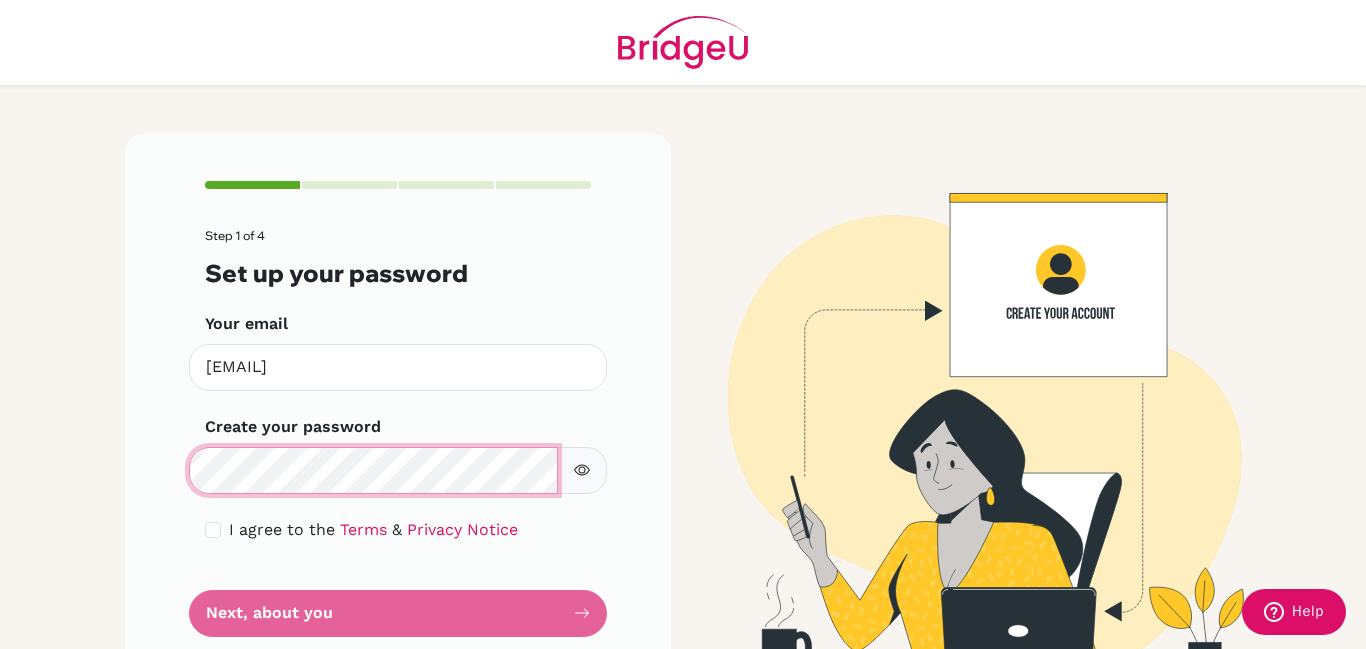 click on "Step 1 of 4
Set up your password
Your email
[EMAIL]
Invalid email
Create your password
Make sure it's at least 6 characters
I agree to the
Terms
&
Privacy Notice
Next, about you" at bounding box center [683, 324] 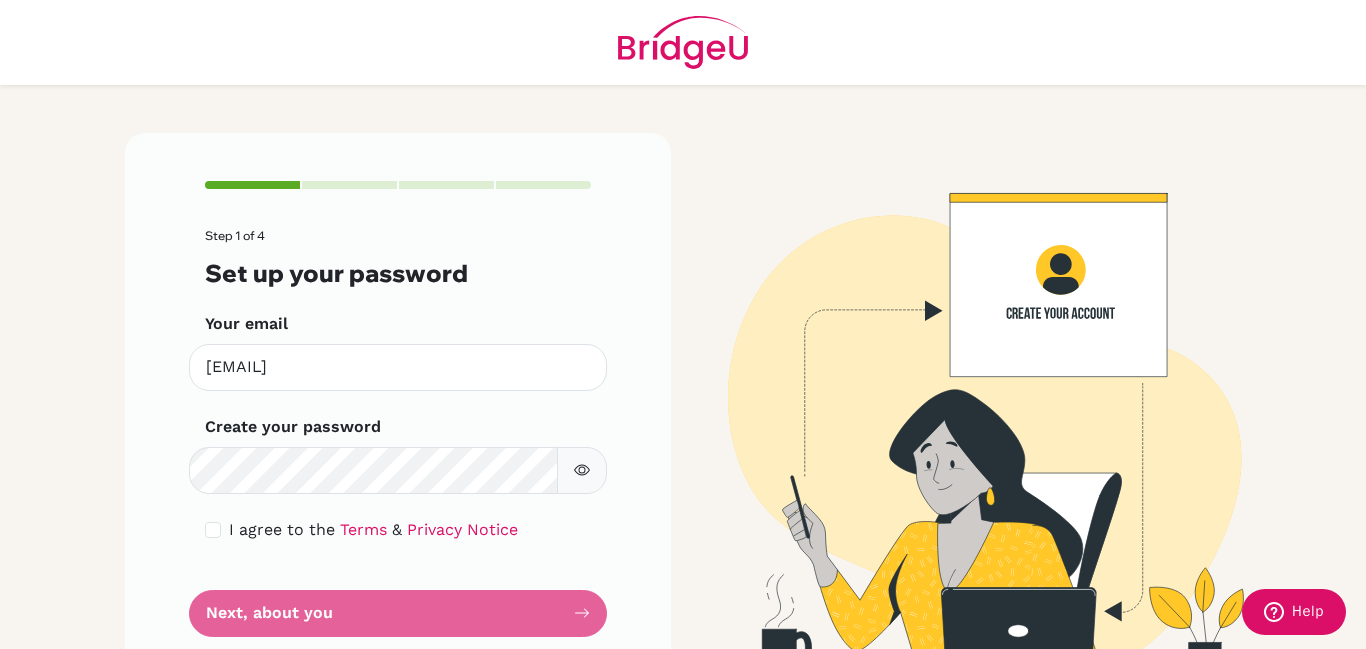 click at bounding box center (582, 470) 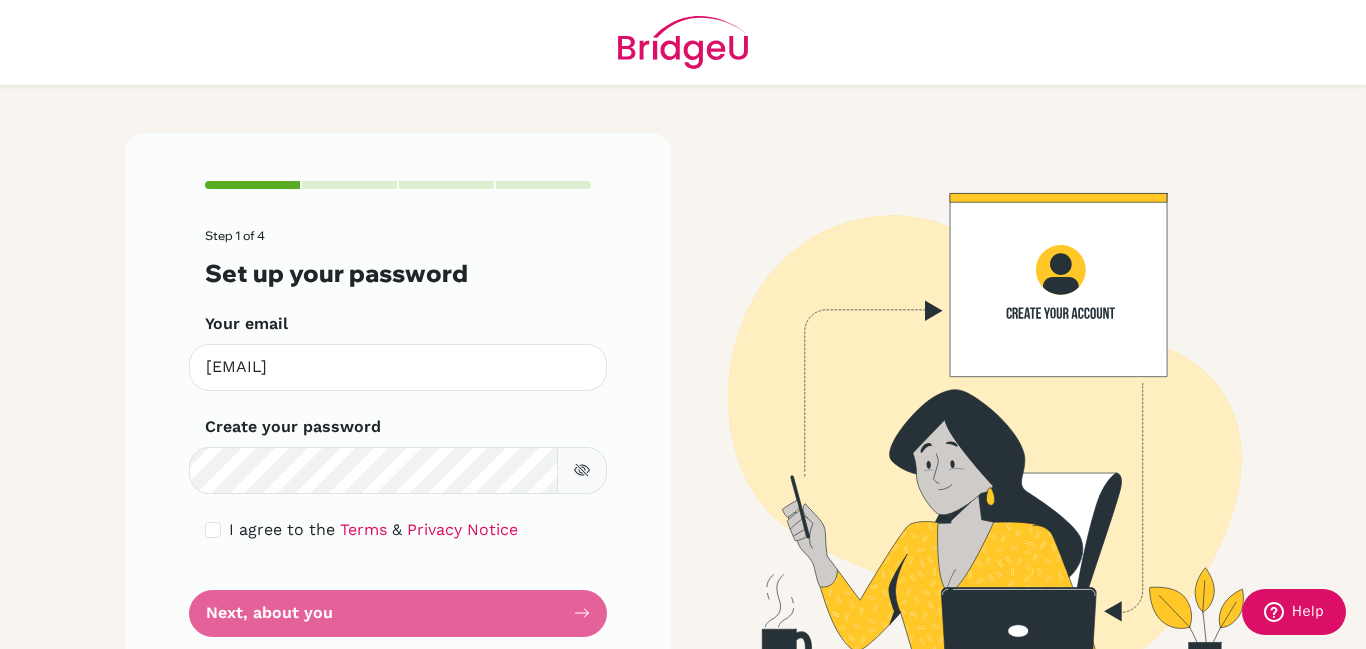 click at bounding box center [582, 470] 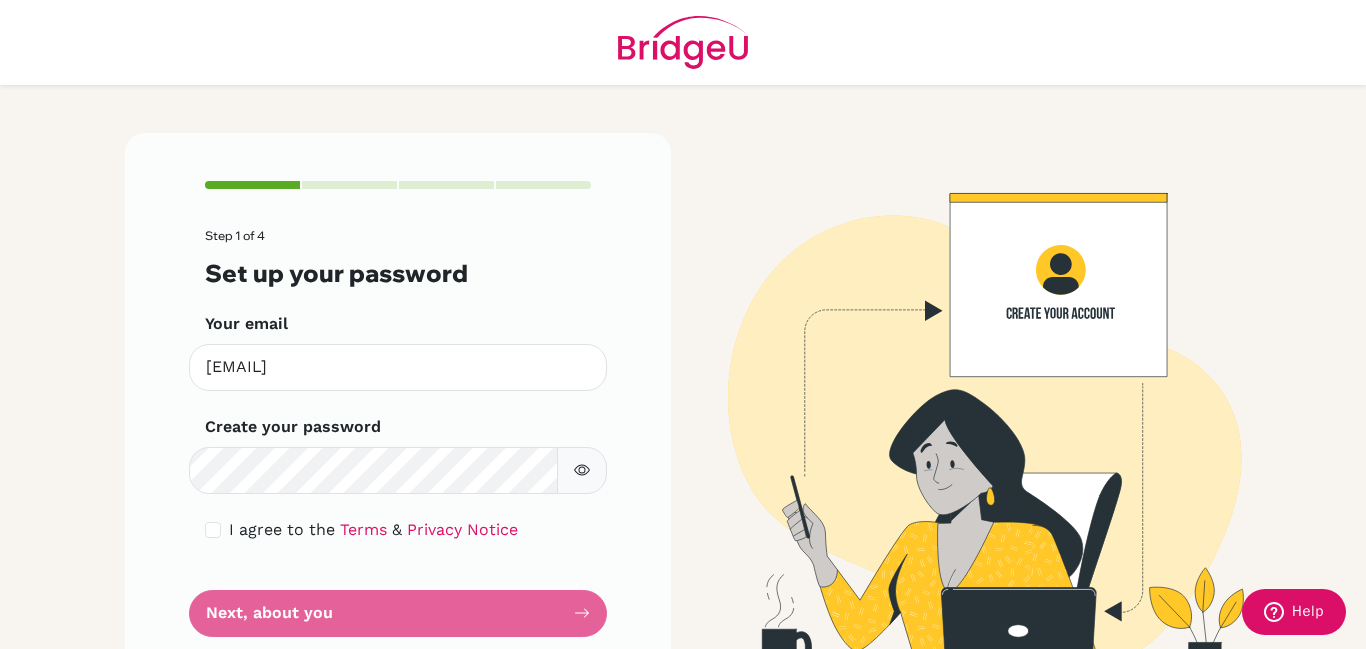 click on "Step 1 of 4
Set up your password
Your email
[EMAIL]
Invalid email
Create your password
Make sure it's at least 6 characters
I agree to the
Terms
&
Privacy Notice
Next, about you" at bounding box center [398, 433] 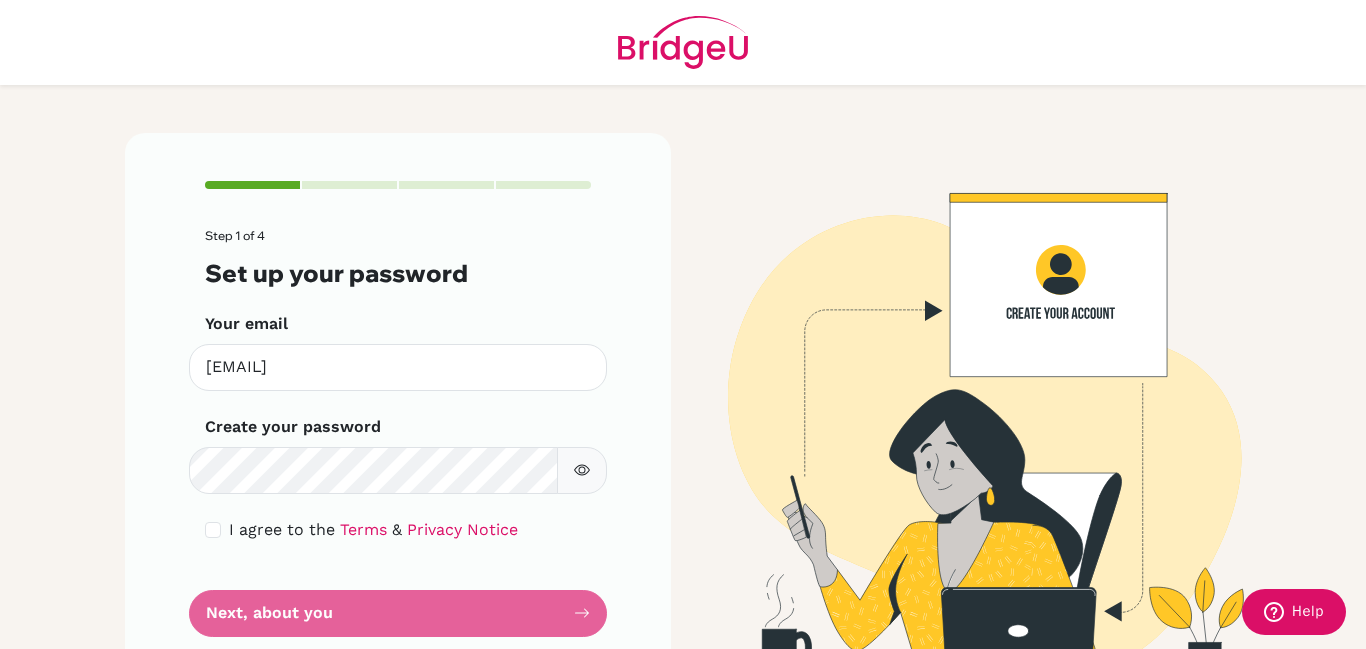 click on "Step 1 of 4
Set up your password
Your email
[EMAIL]
Invalid email
Create your password
Make sure it's at least 6 characters
I agree to the
Terms
&
Privacy Notice
Next, about you" at bounding box center (398, 433) 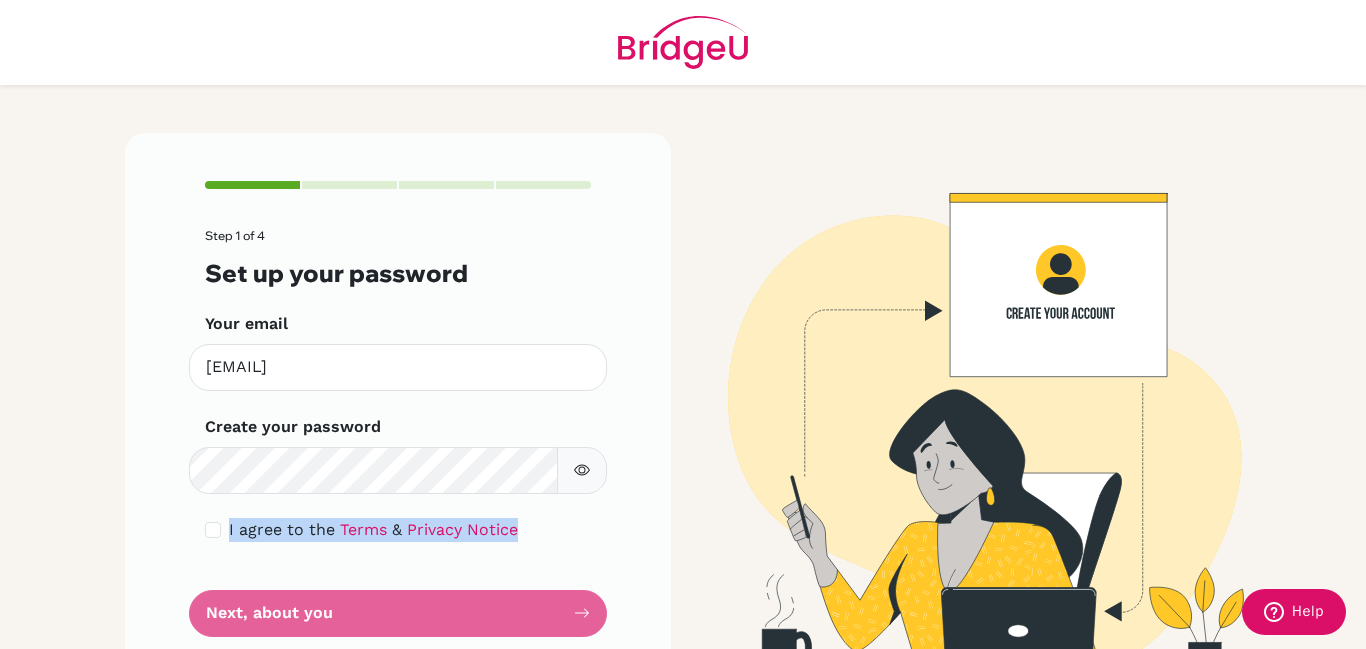 click on "Step 1 of 4
Set up your password
Your email
[EMAIL]
Invalid email
Create your password
Make sure it's at least 6 characters
I agree to the
Terms
&
Privacy Notice
Next, about you" at bounding box center [398, 433] 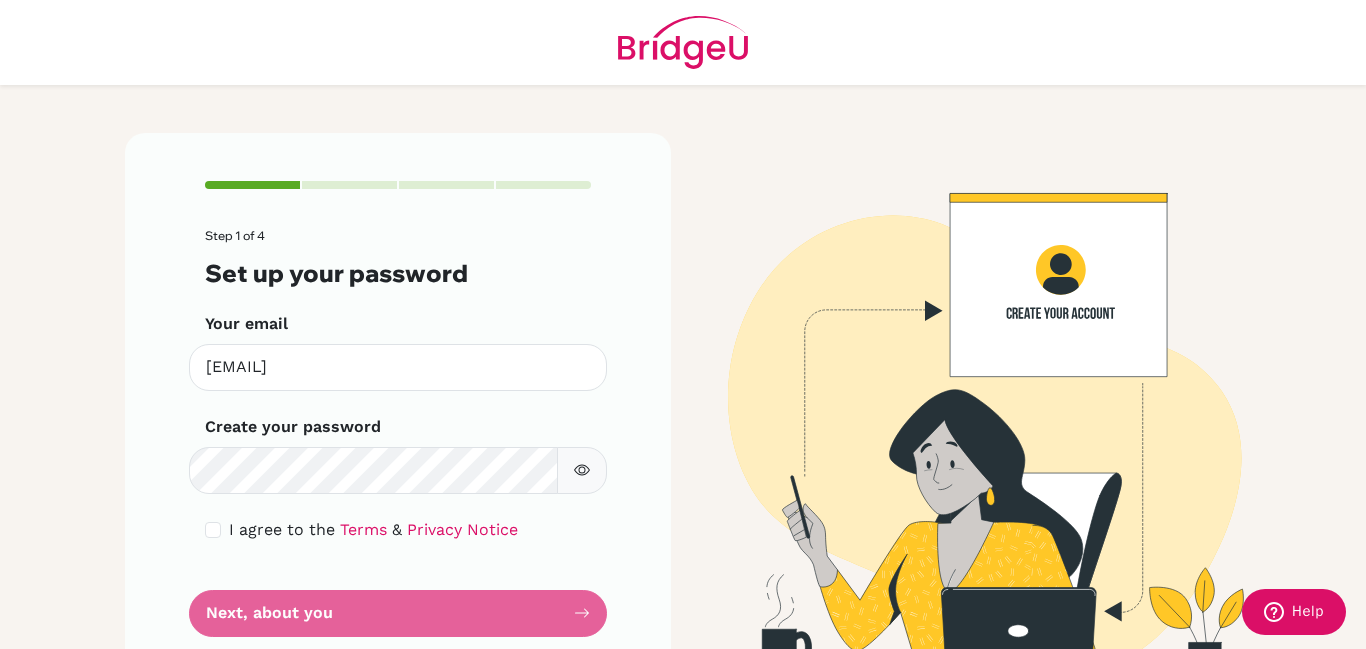 click on "Step 1 of 4
Set up your password
Your email
[EMAIL]
Invalid email
Create your password
Make sure it's at least 6 characters
I agree to the
Terms
&
Privacy Notice
Next, about you" at bounding box center (398, 433) 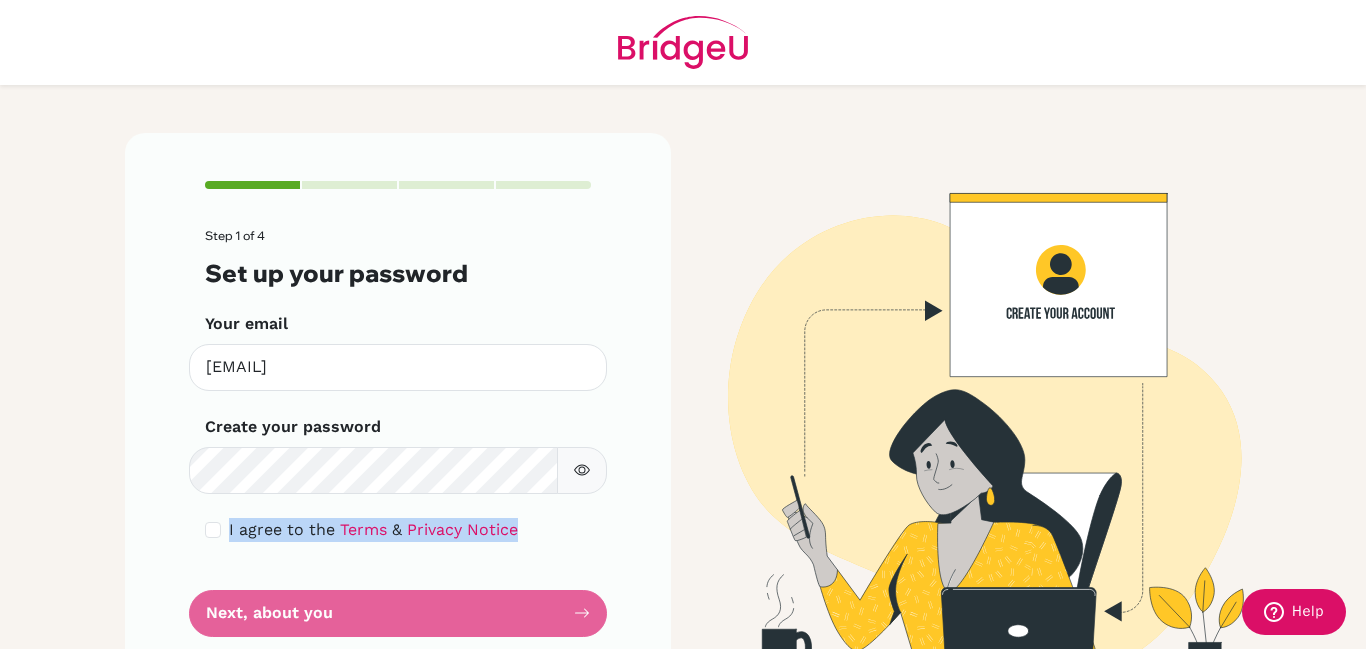click on "Step 1 of 4
Set up your password
Your email
[EMAIL]
Invalid email
Create your password
Make sure it's at least 6 characters
I agree to the
Terms
&
Privacy Notice
Next, about you" at bounding box center (398, 433) 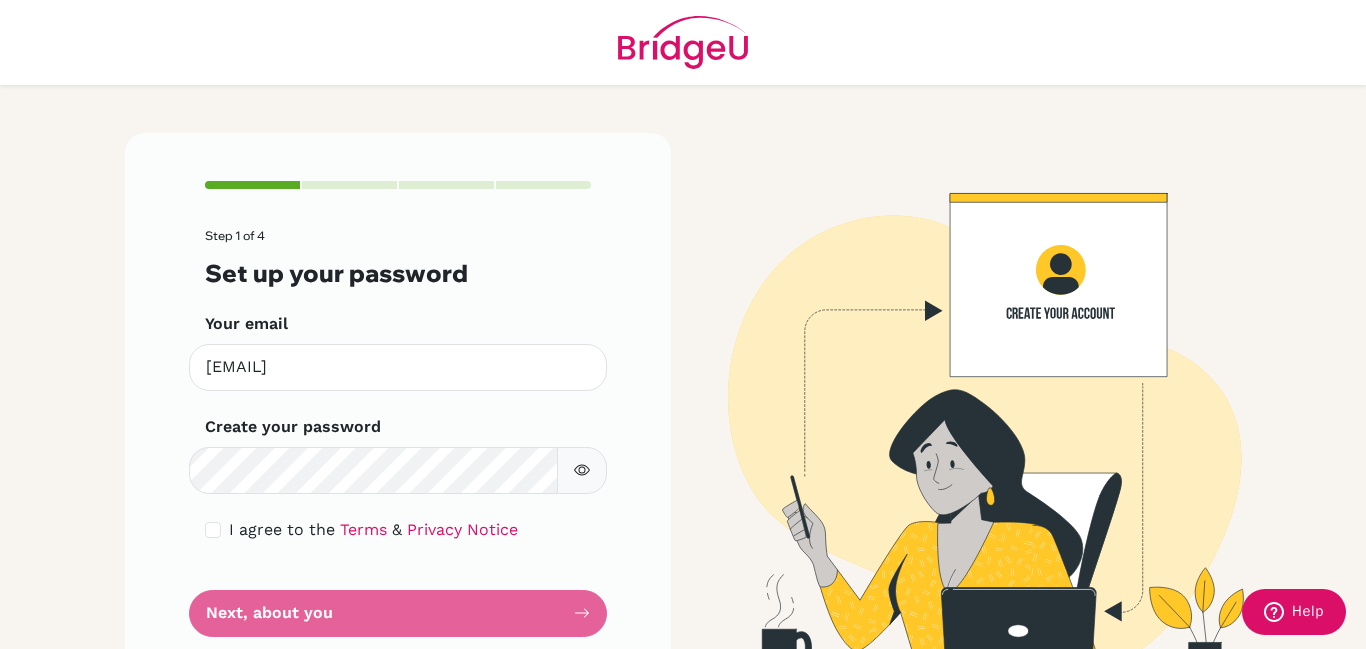 click on "Step 1 of 4
Set up your password
Your email
[EMAIL]
Invalid email
Create your password
Make sure it's at least 6 characters
I agree to the
Terms
&
Privacy Notice
Next, about you" at bounding box center [398, 433] 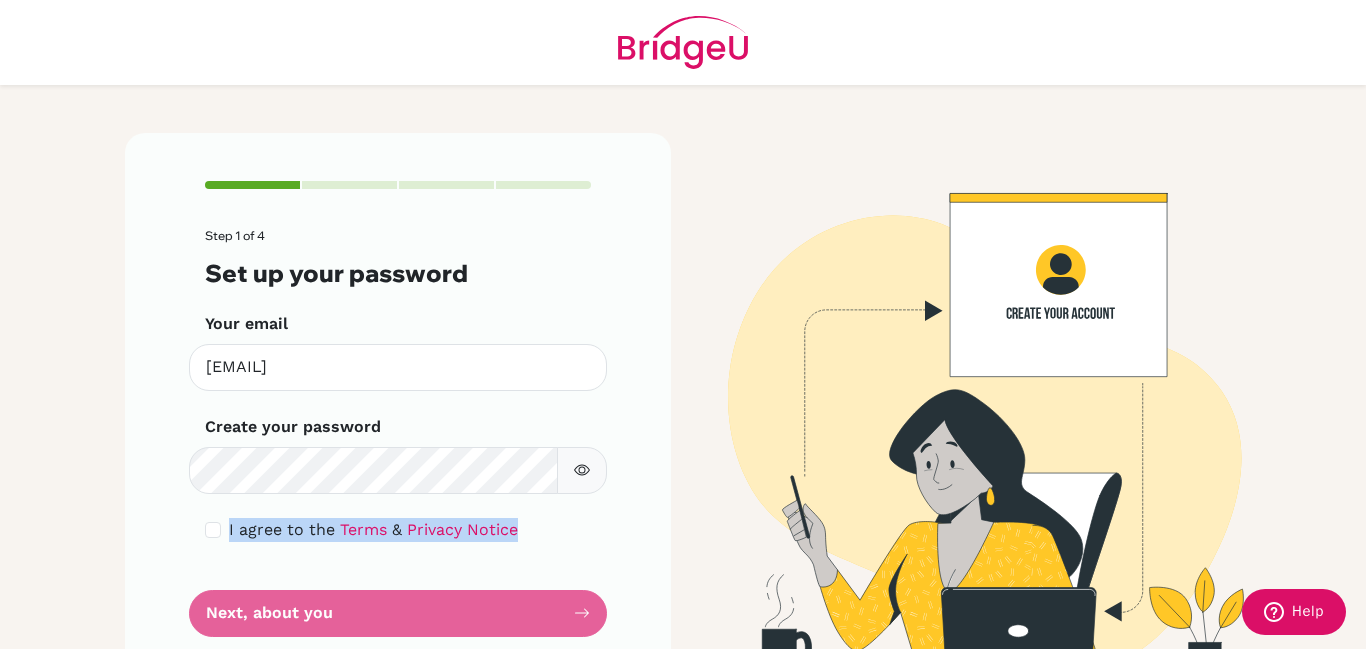 click on "Step 1 of 4
Set up your password
Your email
[EMAIL]
Invalid email
Create your password
Make sure it's at least 6 characters
I agree to the
Terms
&
Privacy Notice
Next, about you" at bounding box center (398, 433) 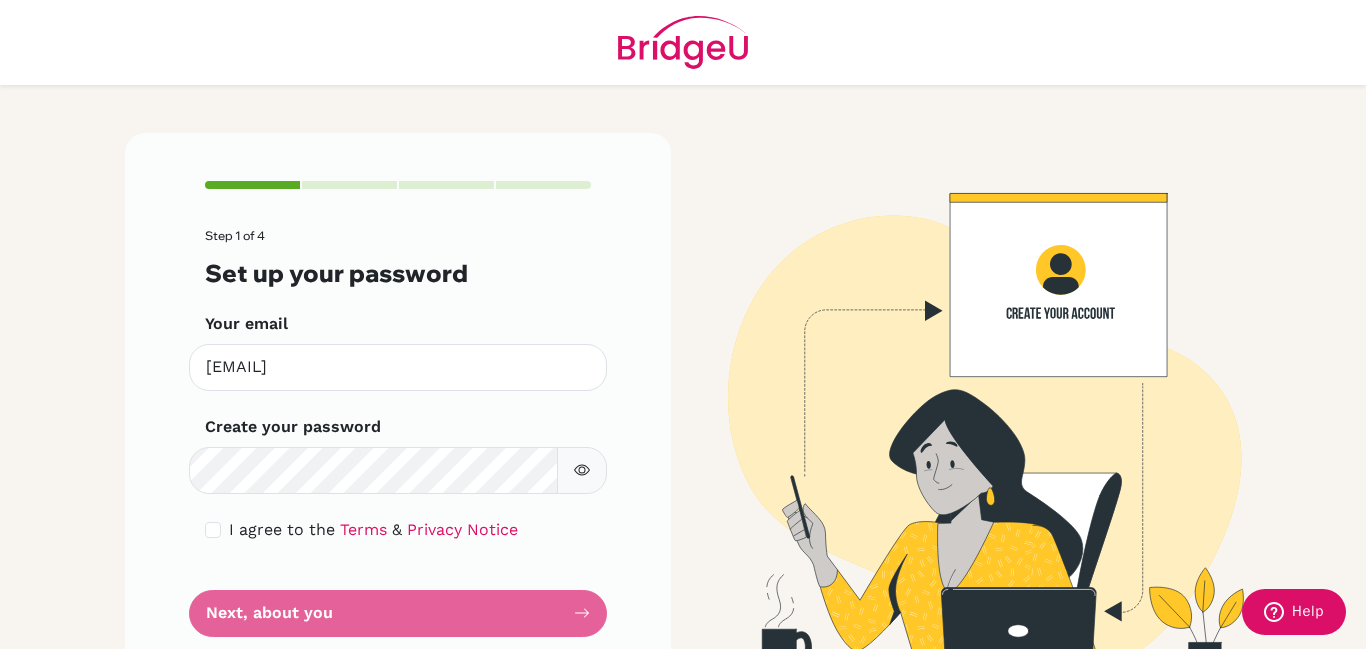 click on "Step 1 of 4
Set up your password
Your email
[EMAIL]
Invalid email
Create your password
Make sure it's at least 6 characters
I agree to the
Terms
&
Privacy Notice
Next, about you" at bounding box center [398, 433] 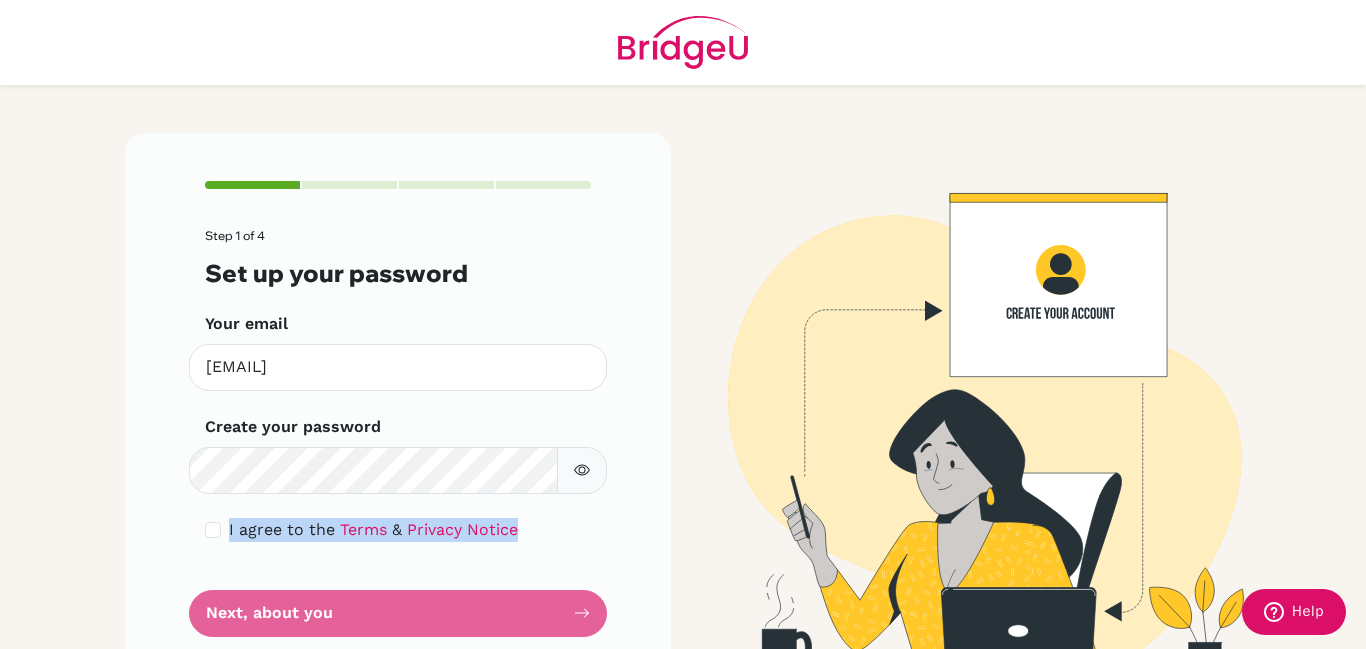 click on "Step 1 of 4
Set up your password
Your email
[EMAIL]
Invalid email
Create your password
Make sure it's at least 6 characters
I agree to the
Terms
&
Privacy Notice
Next, about you" at bounding box center (398, 433) 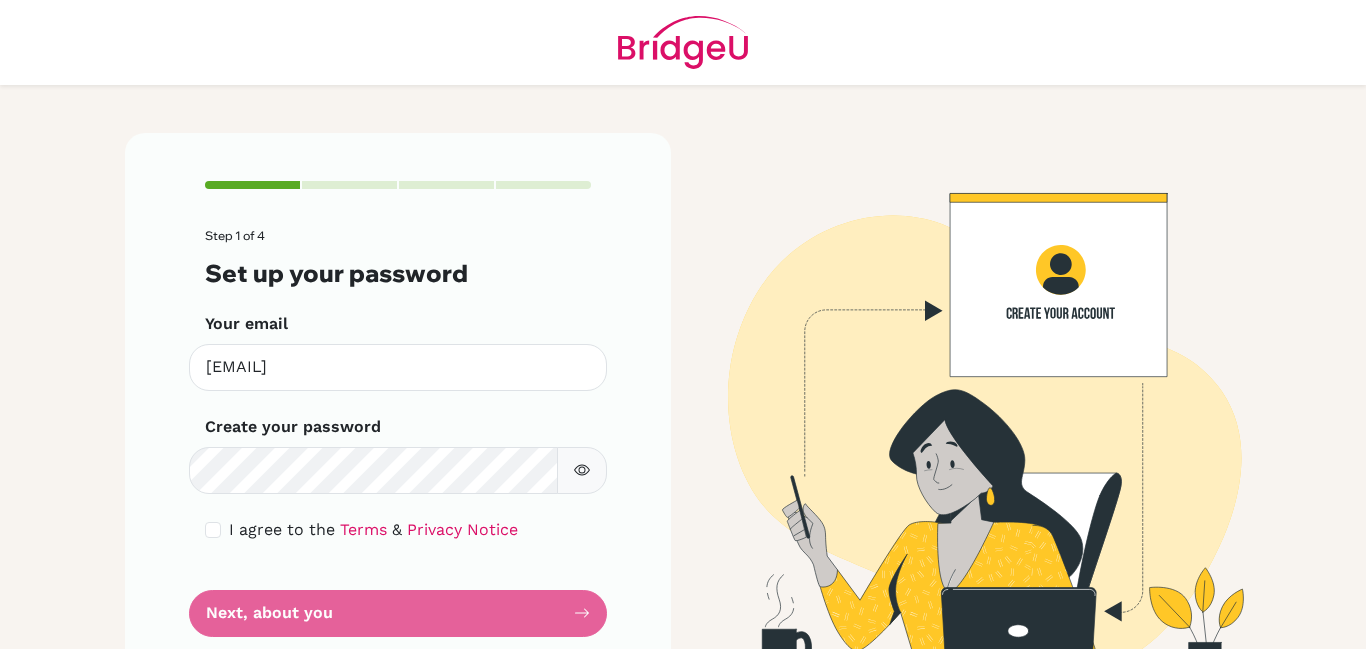 scroll, scrollTop: 0, scrollLeft: 0, axis: both 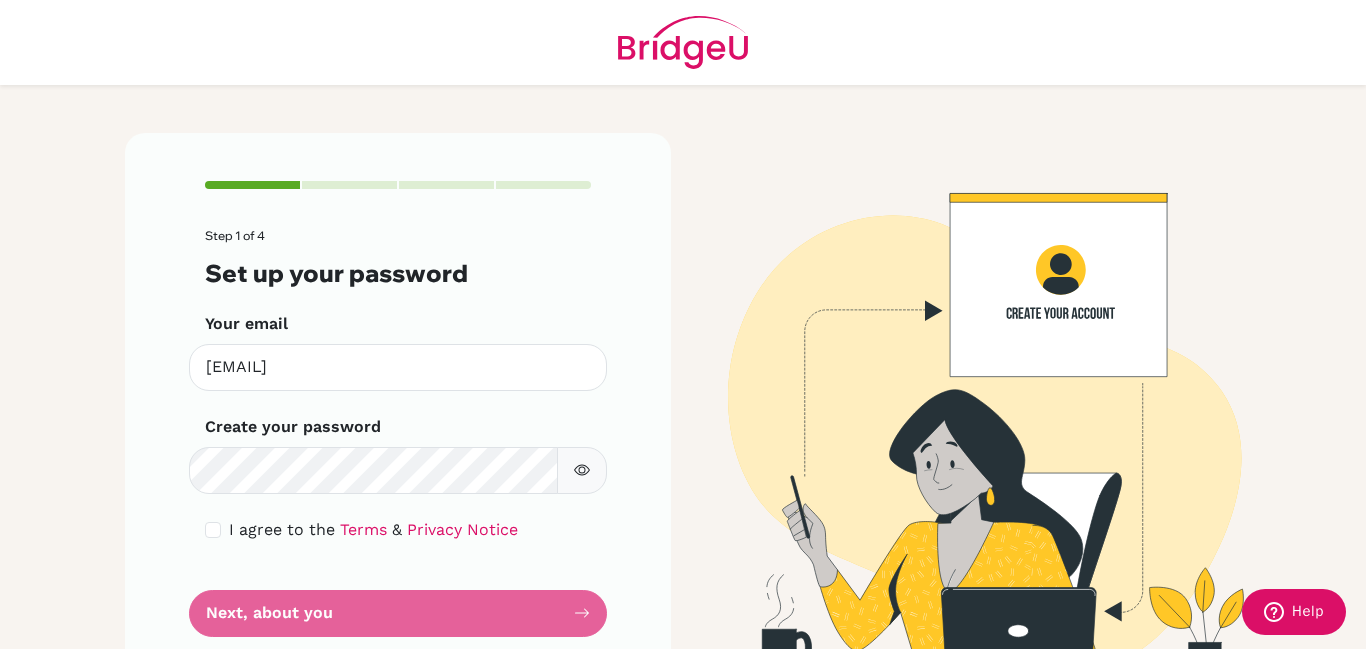 click on "Step 1 of 4
Set up your password
Your email
2028juliacampos@britishschool.g12.br
Invalid email
Create your password
Make sure it's at least 6 characters
I agree to the
Terms
&
Privacy Notice
Next, about you" at bounding box center (398, 433) 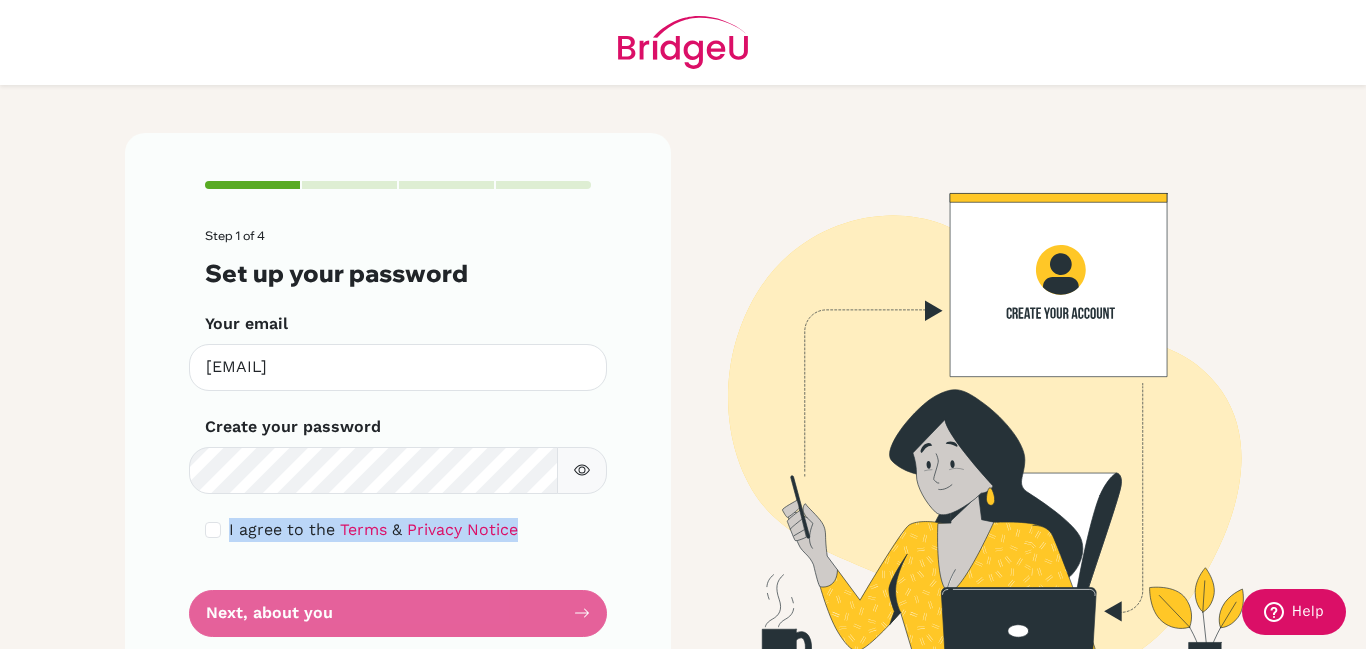 click on "Step 1 of 4
Set up your password
Your email
2028juliacampos@britishschool.g12.br
Invalid email
Create your password
Make sure it's at least 6 characters
I agree to the
Terms
&
Privacy Notice
Next, about you" at bounding box center [398, 433] 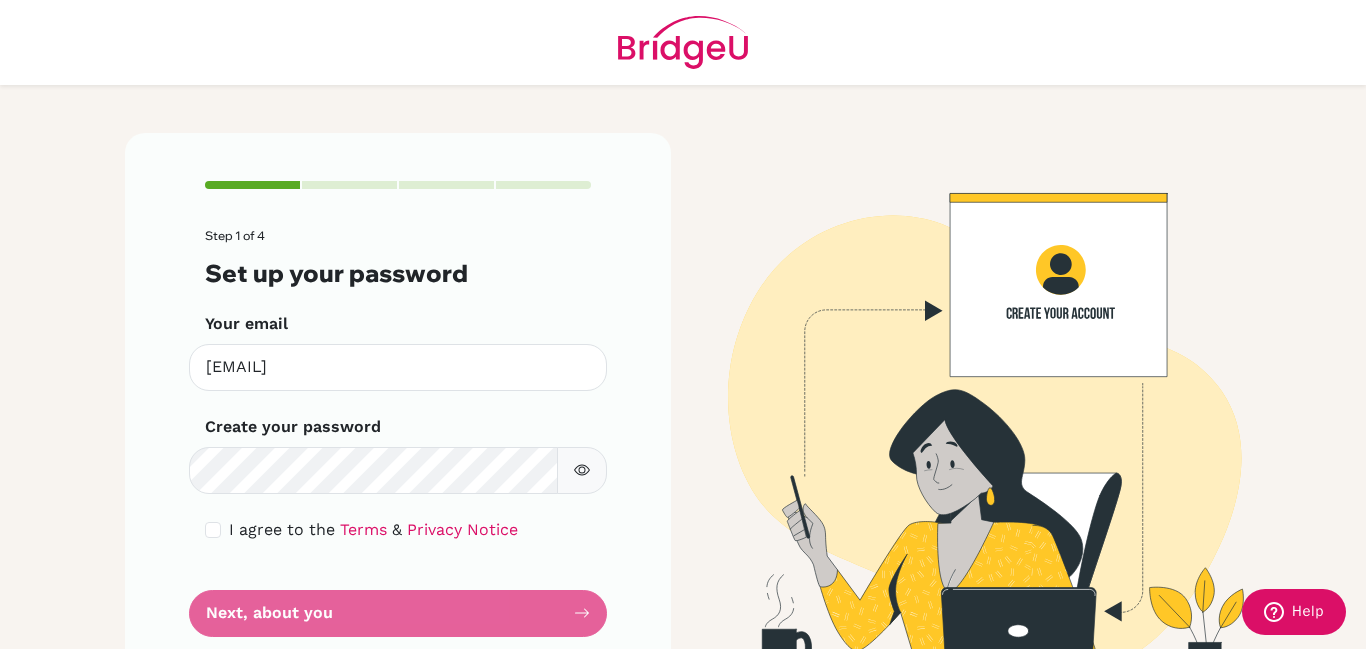 click on "Step 1 of 4
Set up your password
Your email
2028juliacampos@britishschool.g12.br
Invalid email
Create your password
Make sure it's at least 6 characters
I agree to the
Terms
&
Privacy Notice
Next, about you" at bounding box center [398, 433] 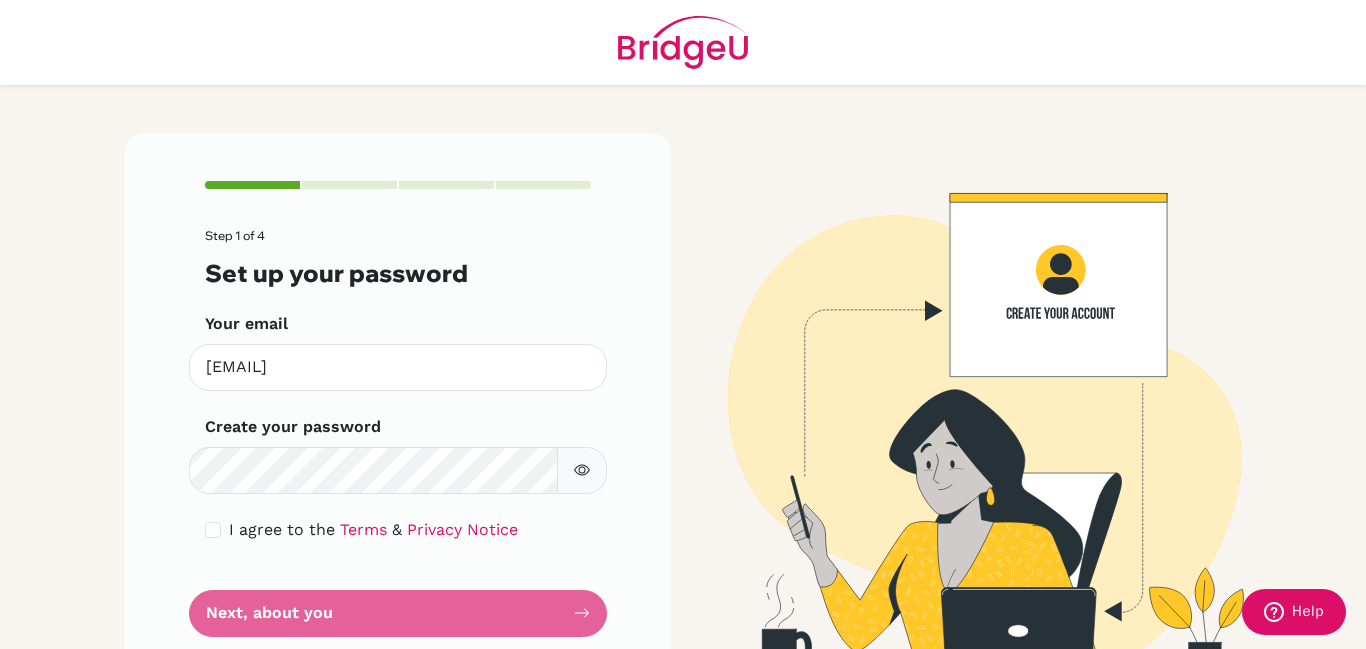 scroll, scrollTop: 54, scrollLeft: 0, axis: vertical 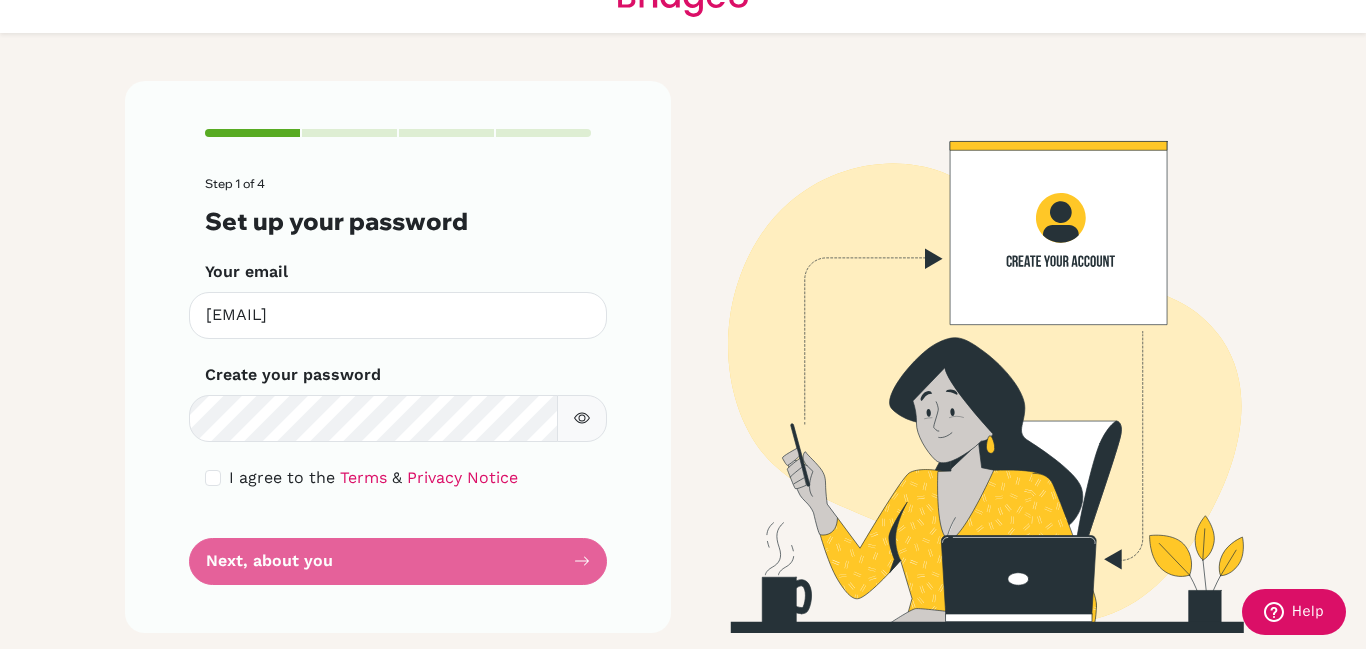click on "Step 1 of 4
Set up your password
Your email
2028juliacampos@britishschool.g12.br
Invalid email
Create your password
Make sure it's at least 6 characters
I agree to the
Terms
&
Privacy Notice
Next, about you" at bounding box center [398, 381] 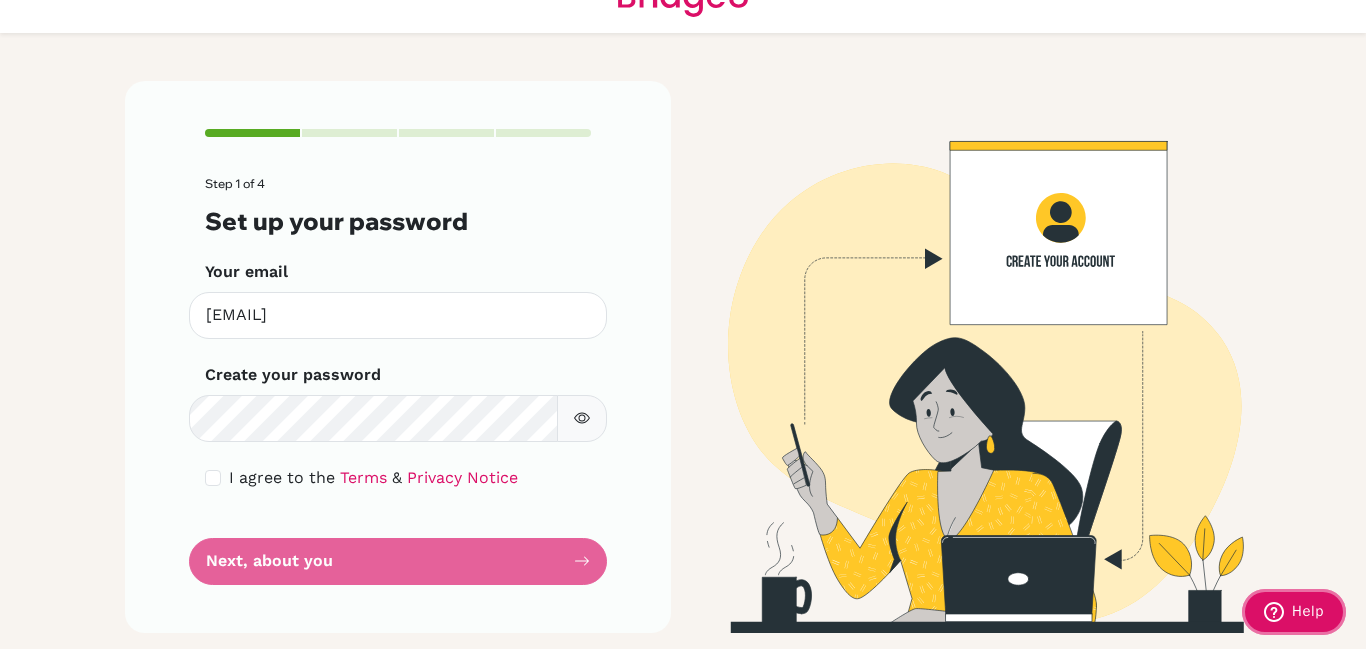 click on "Help" at bounding box center (1294, 612) 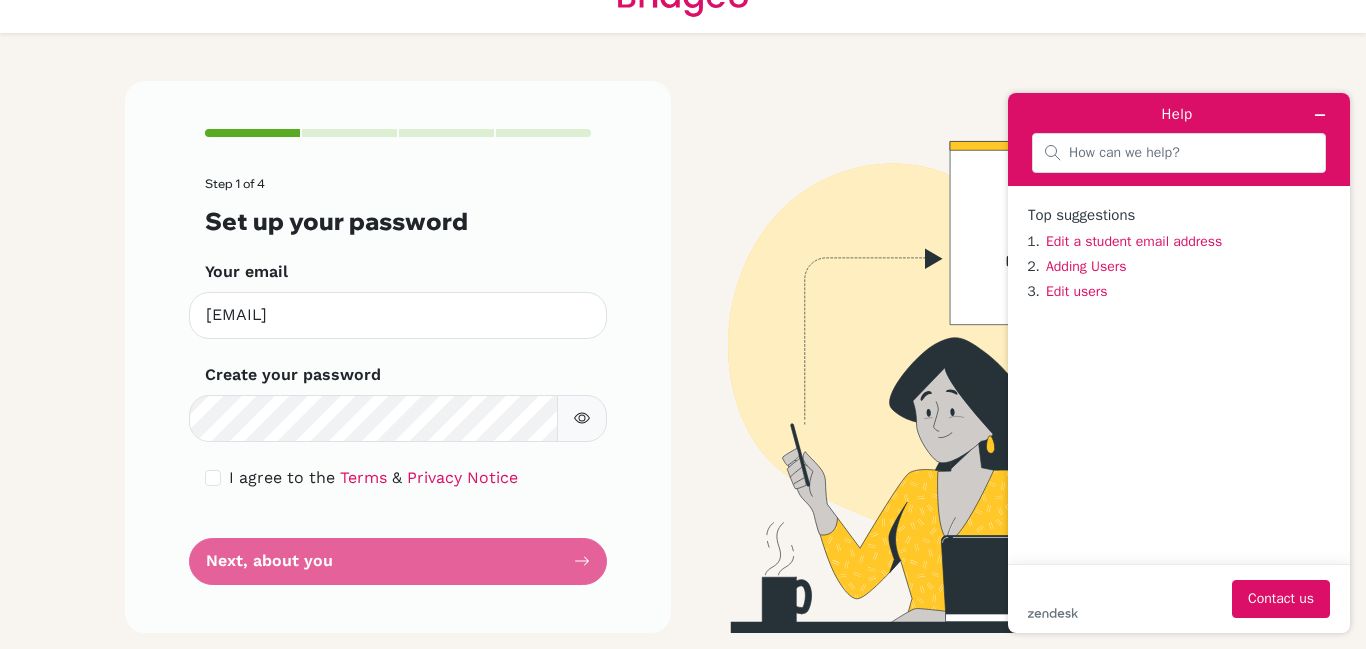 scroll, scrollTop: 0, scrollLeft: 0, axis: both 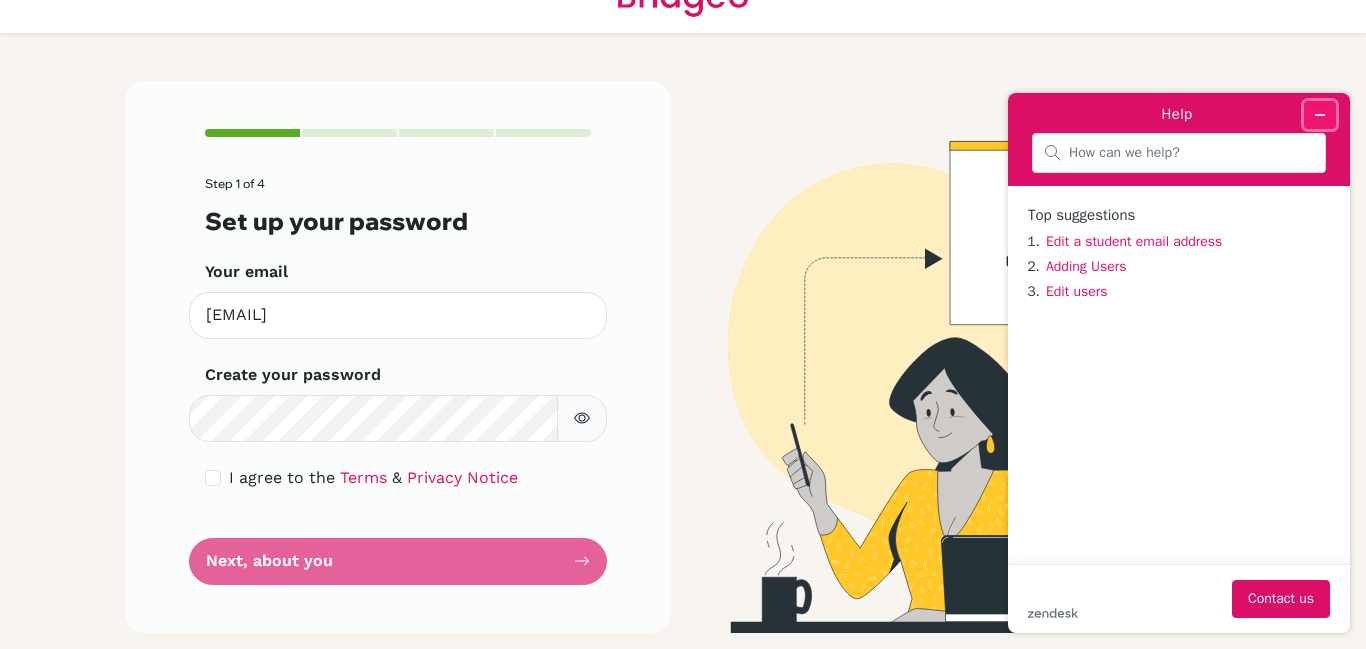 click 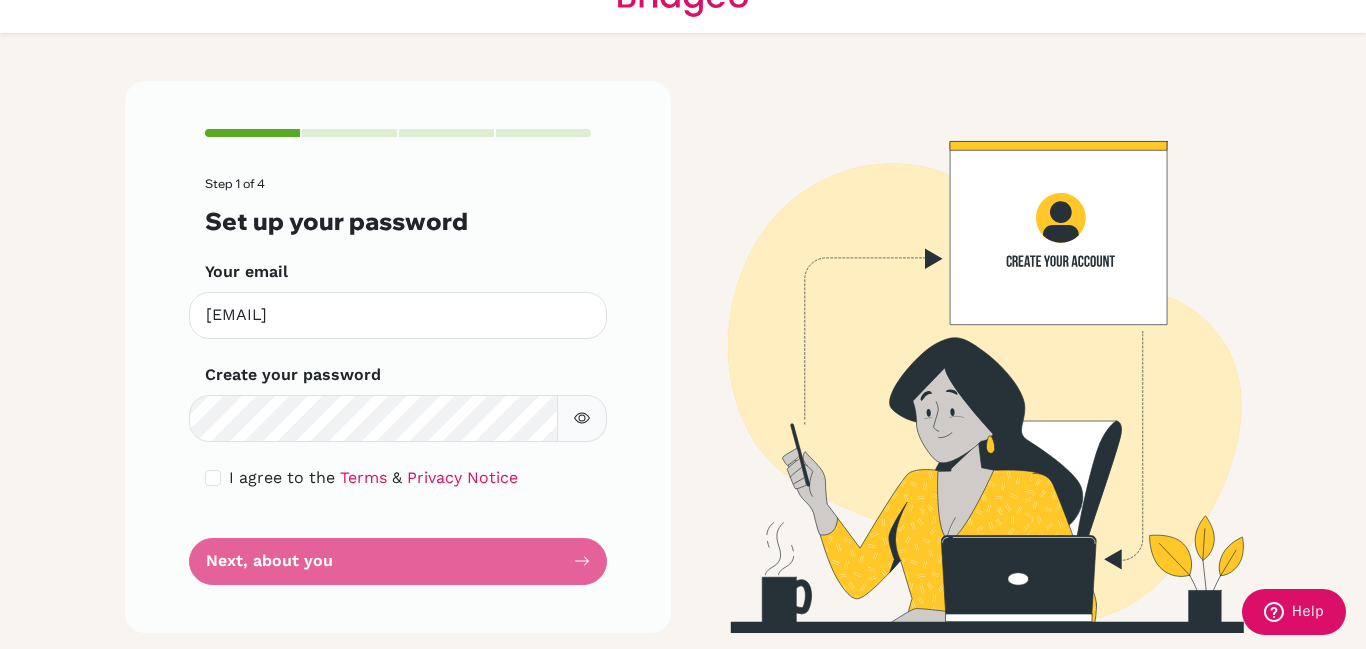 click on "Step 1 of 4
Set up your password
Your email
[EMAIL]
Invalid email
Create your password
Make sure it's at least 6 characters
I agree to the
Terms
&
Privacy Notice
Next, about you" at bounding box center [398, 381] 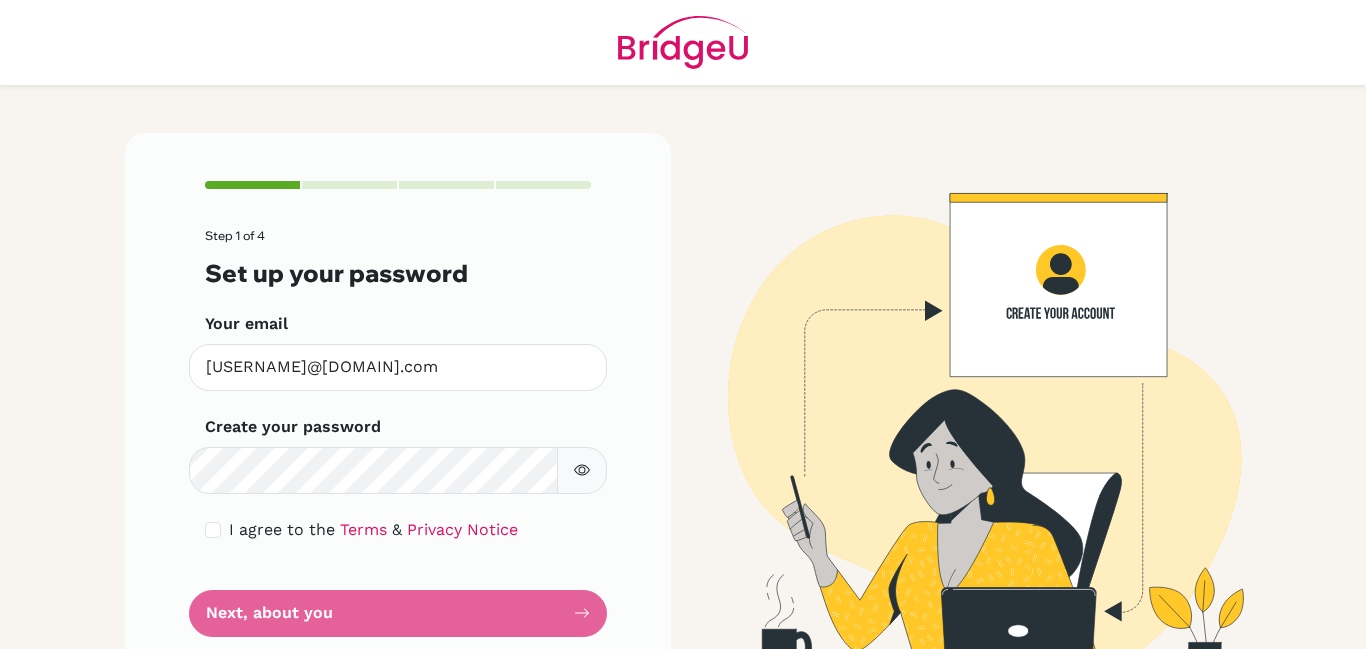 scroll, scrollTop: 0, scrollLeft: 0, axis: both 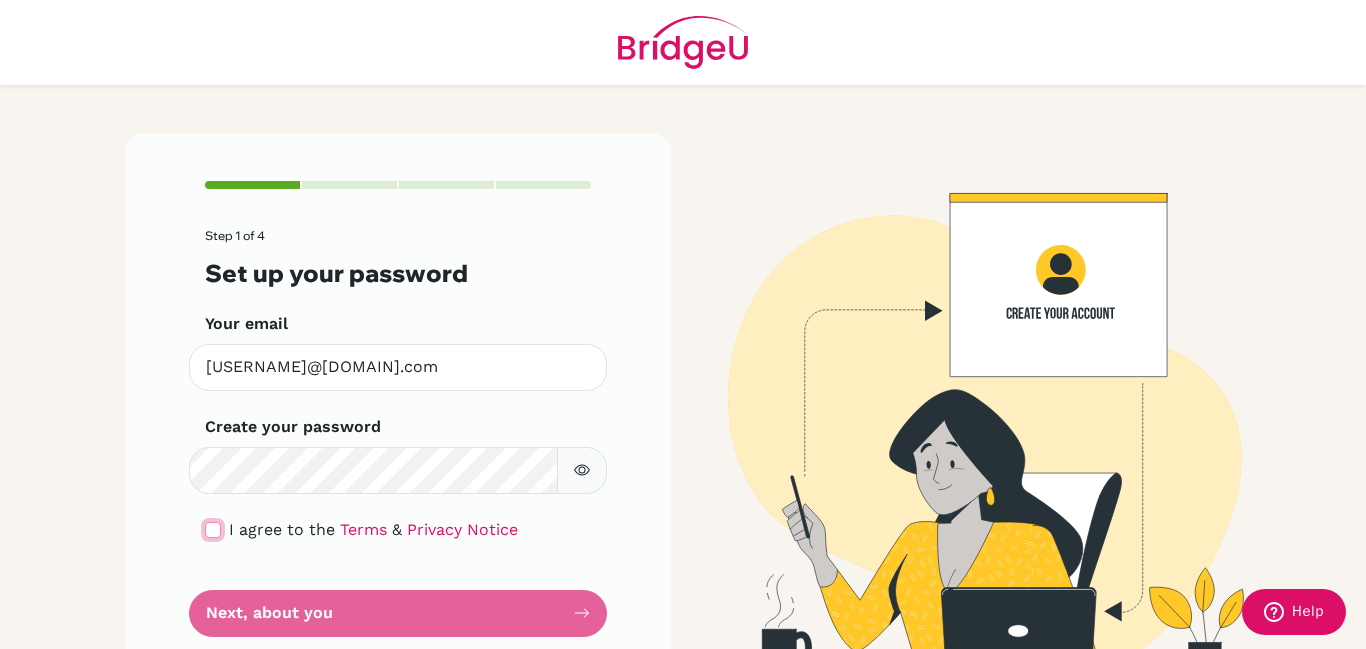 click at bounding box center [213, 530] 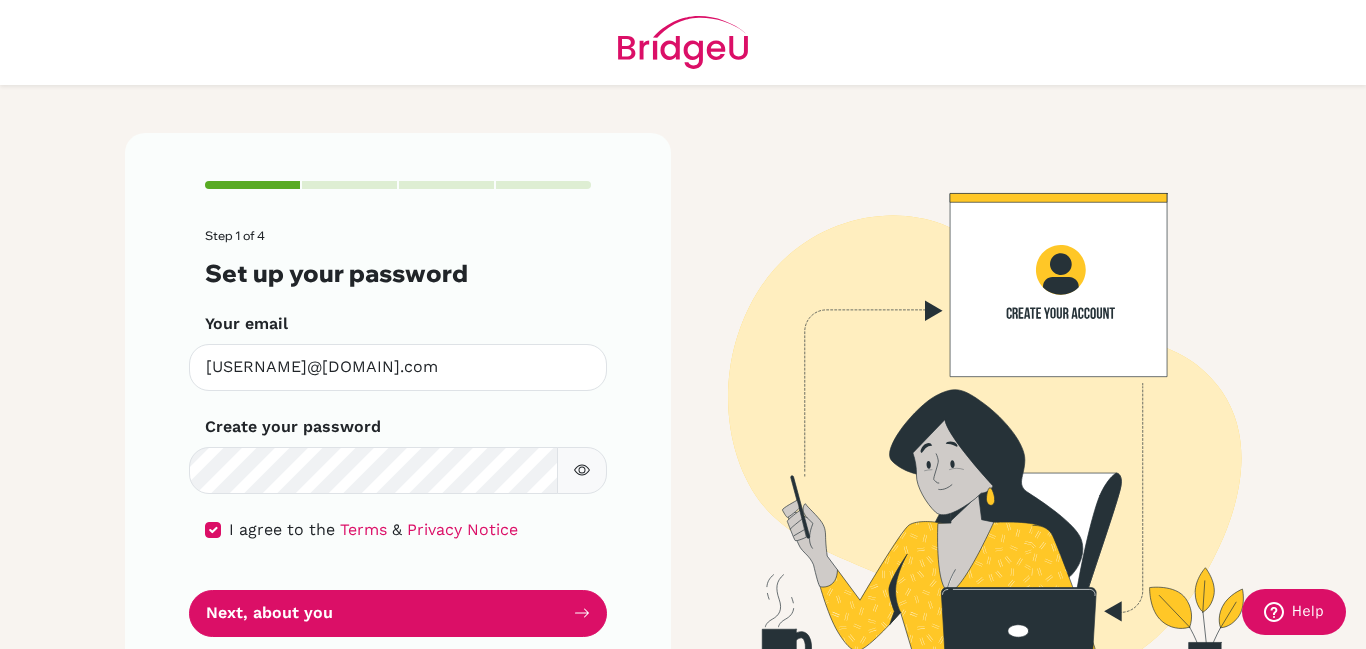 click 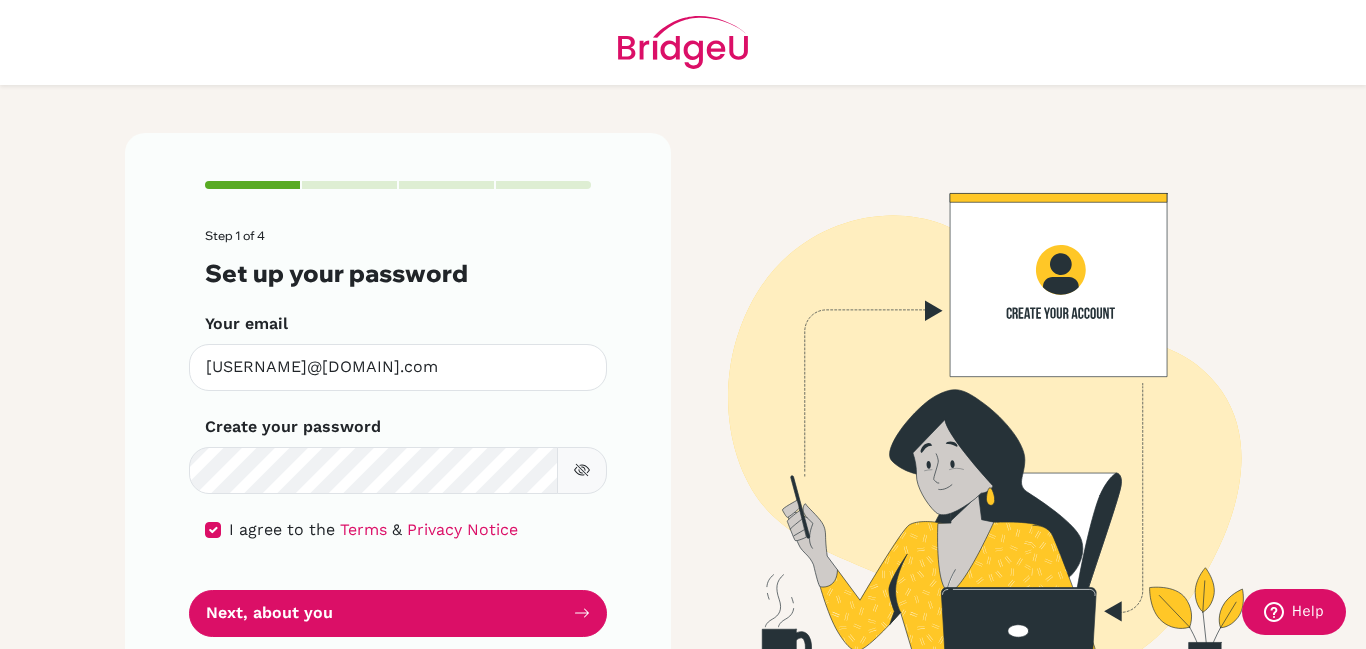 click 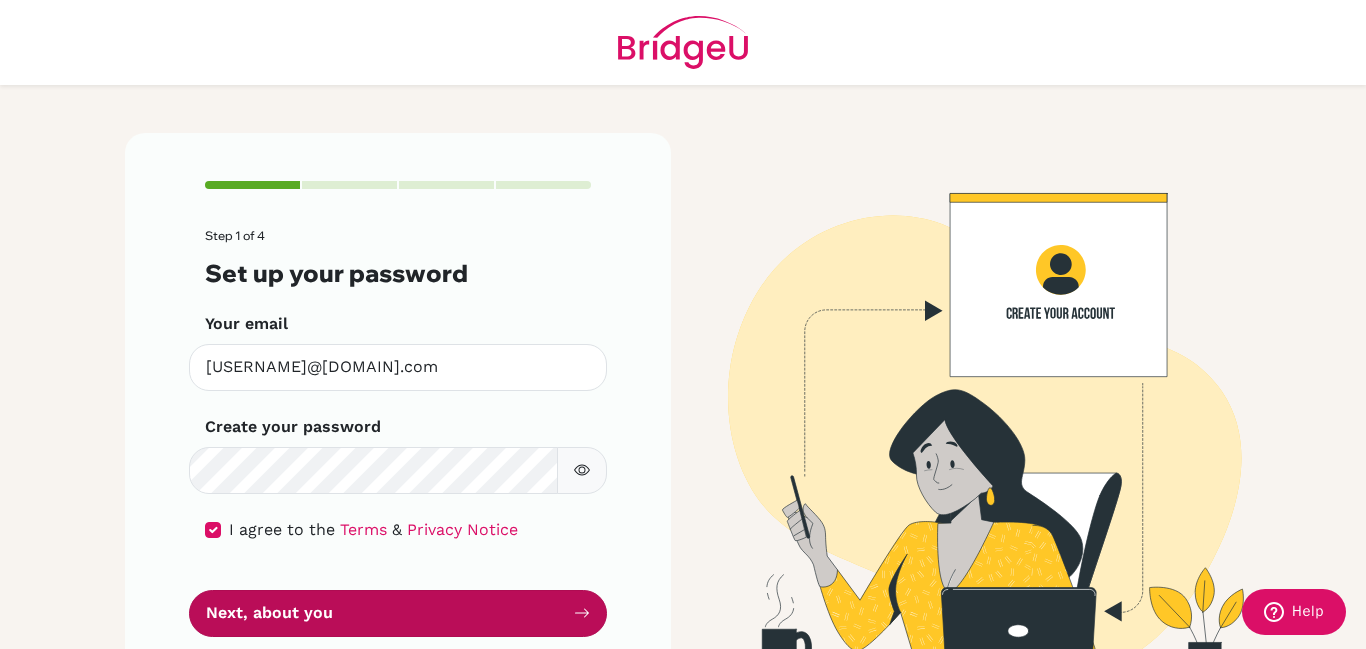 click on "Next, about you" at bounding box center [398, 613] 